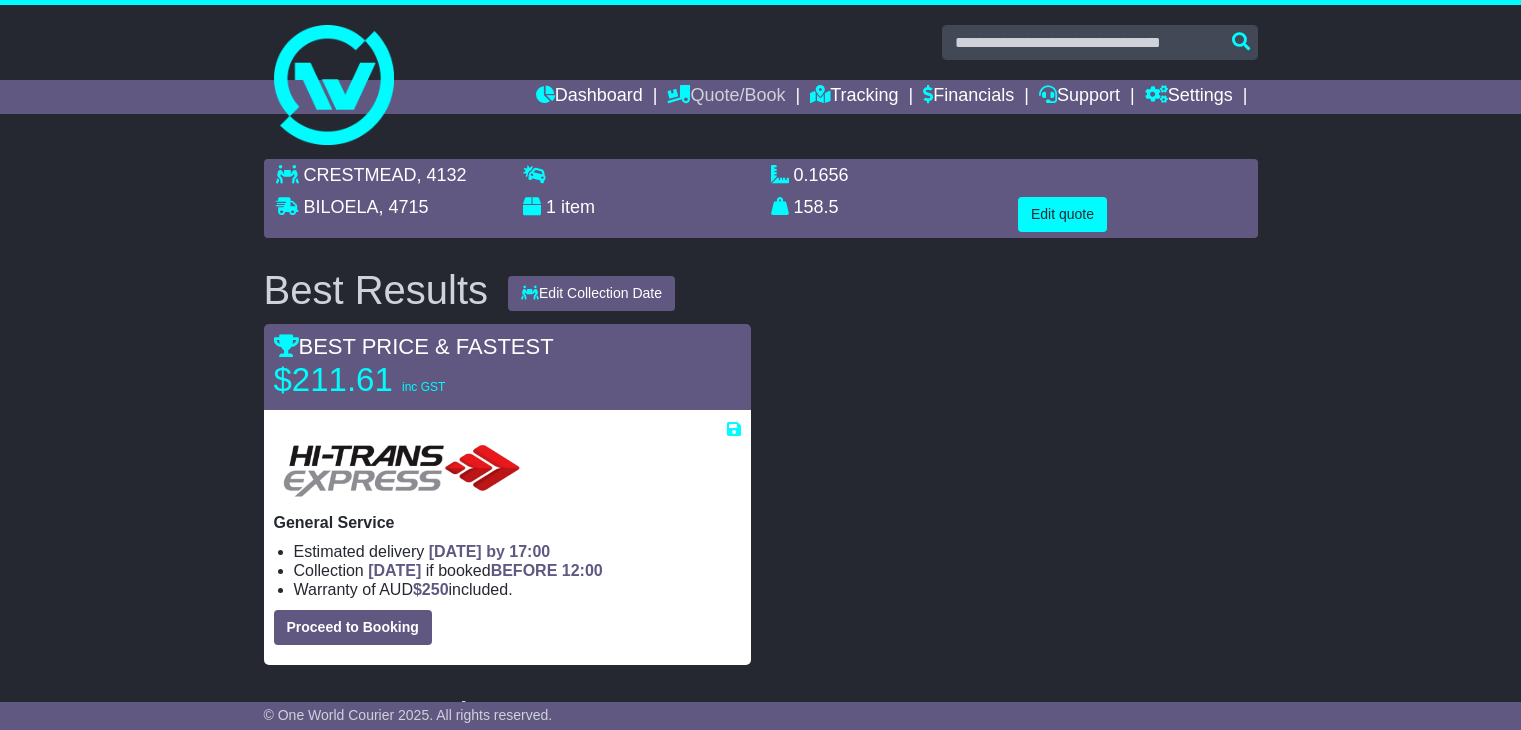 scroll, scrollTop: 0, scrollLeft: 0, axis: both 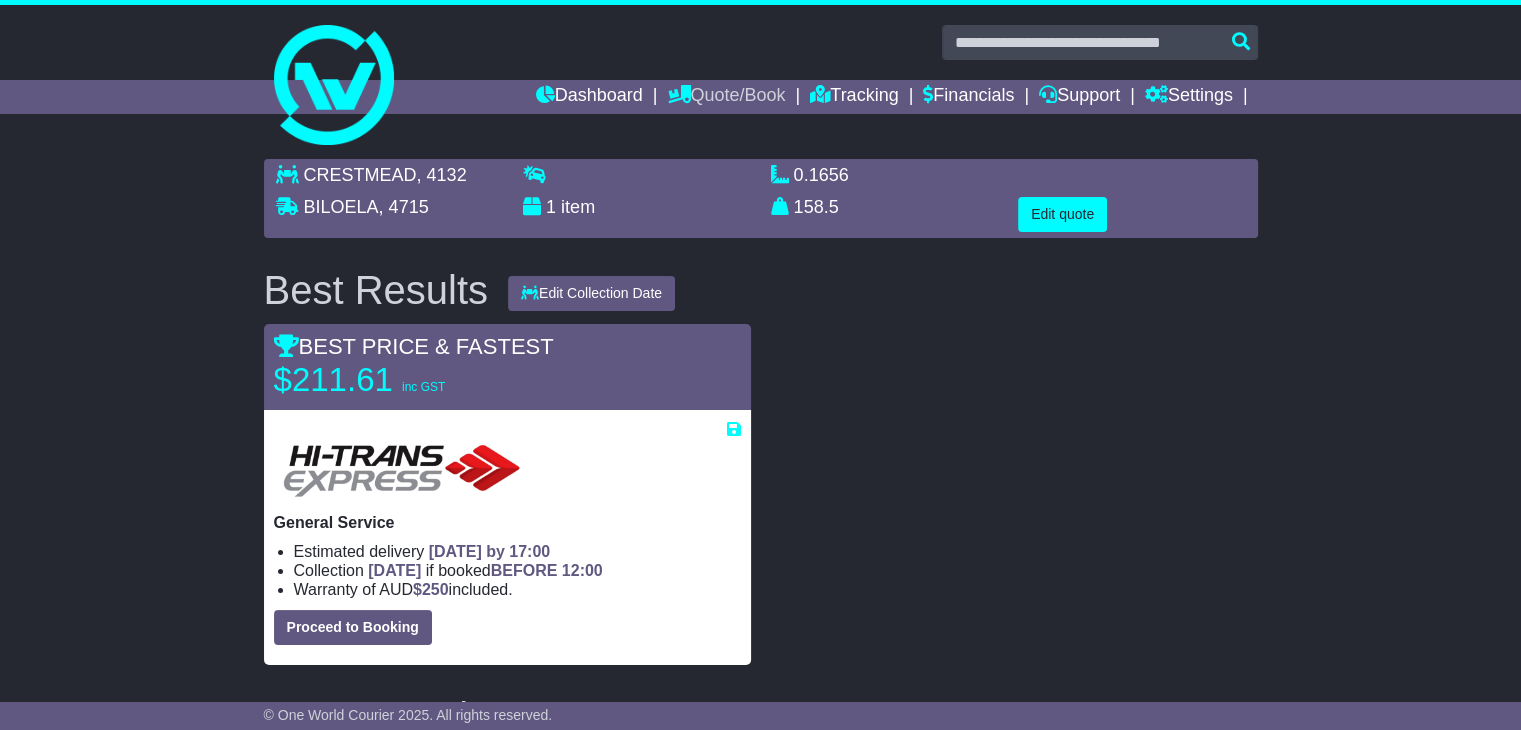 click on "Quote/Book" at bounding box center (726, 97) 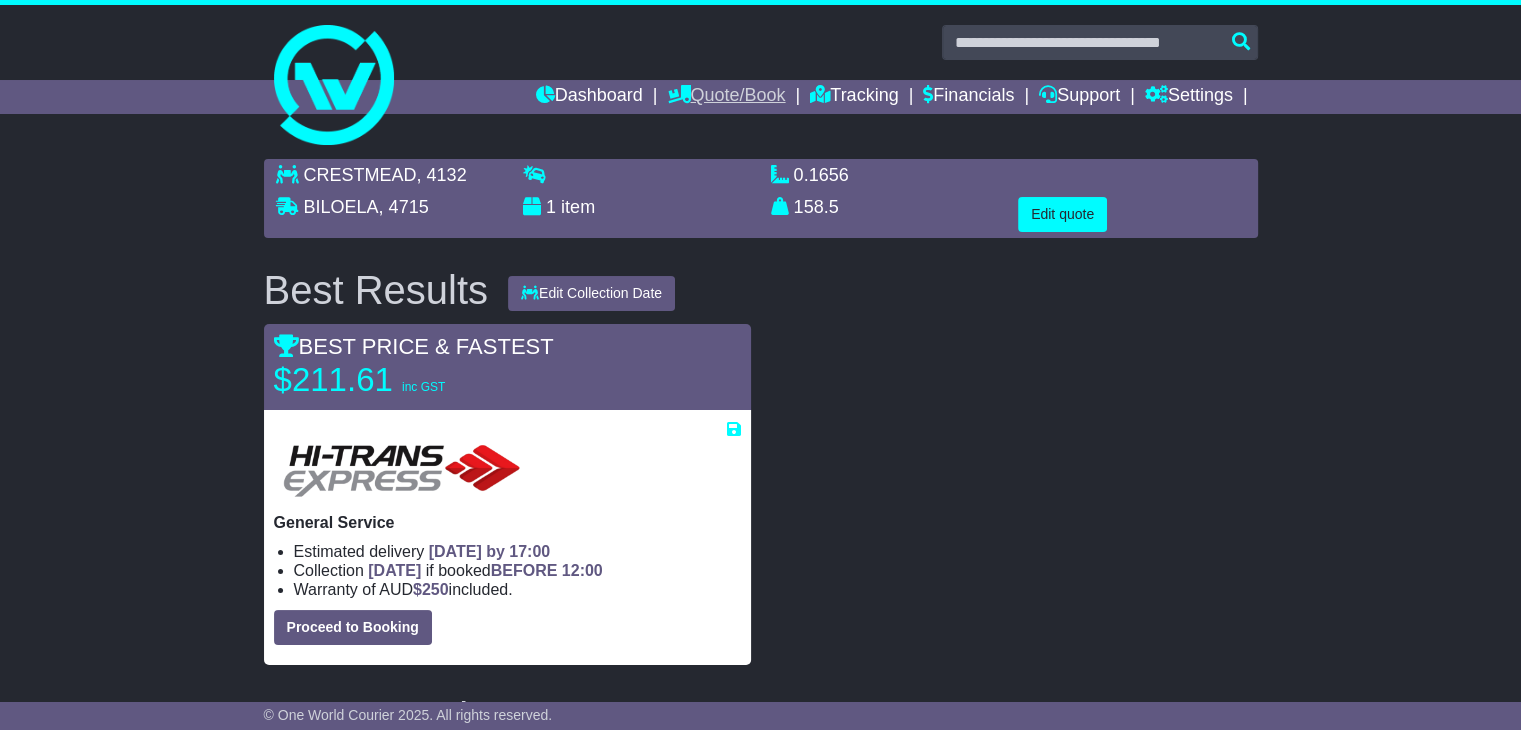 scroll, scrollTop: 0, scrollLeft: 0, axis: both 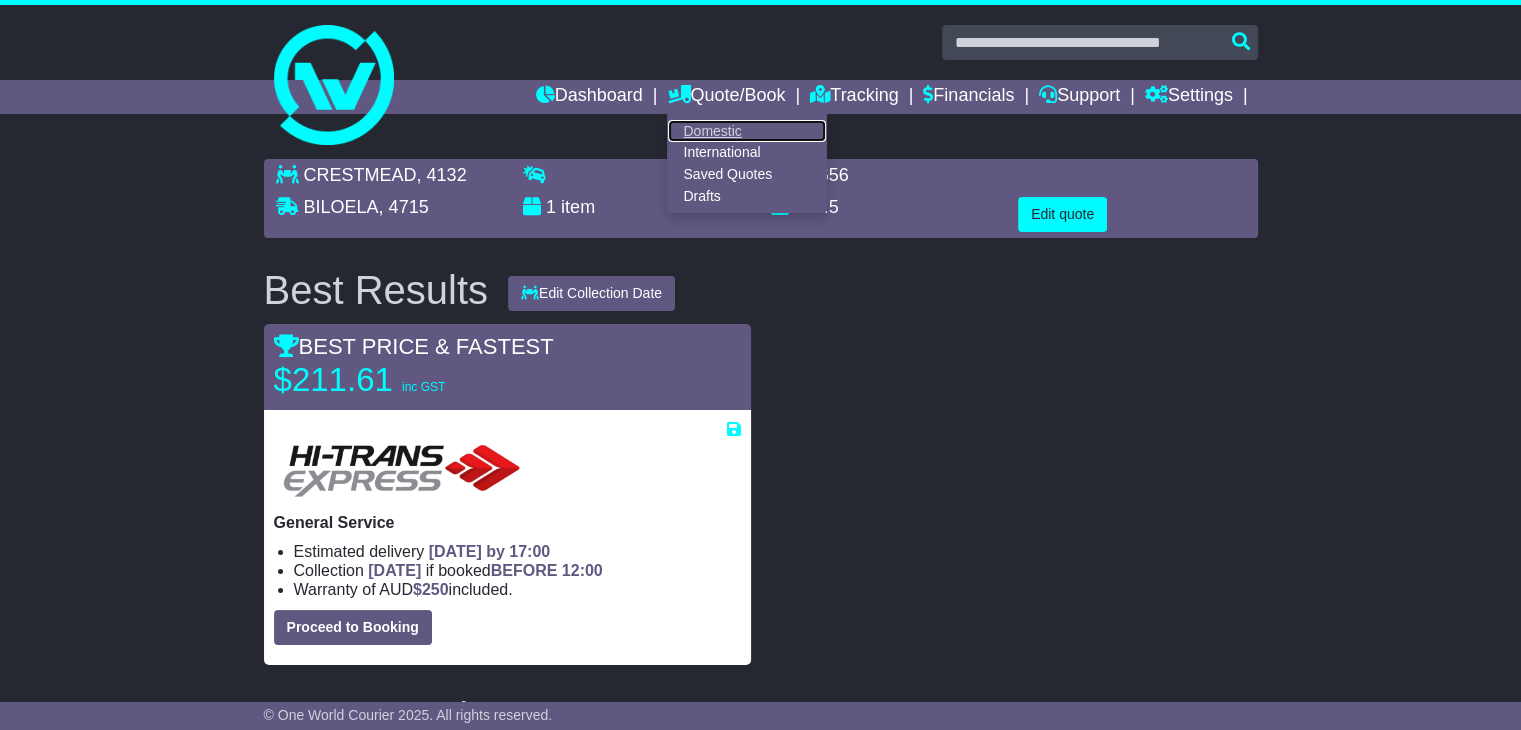click on "Domestic" at bounding box center (747, 131) 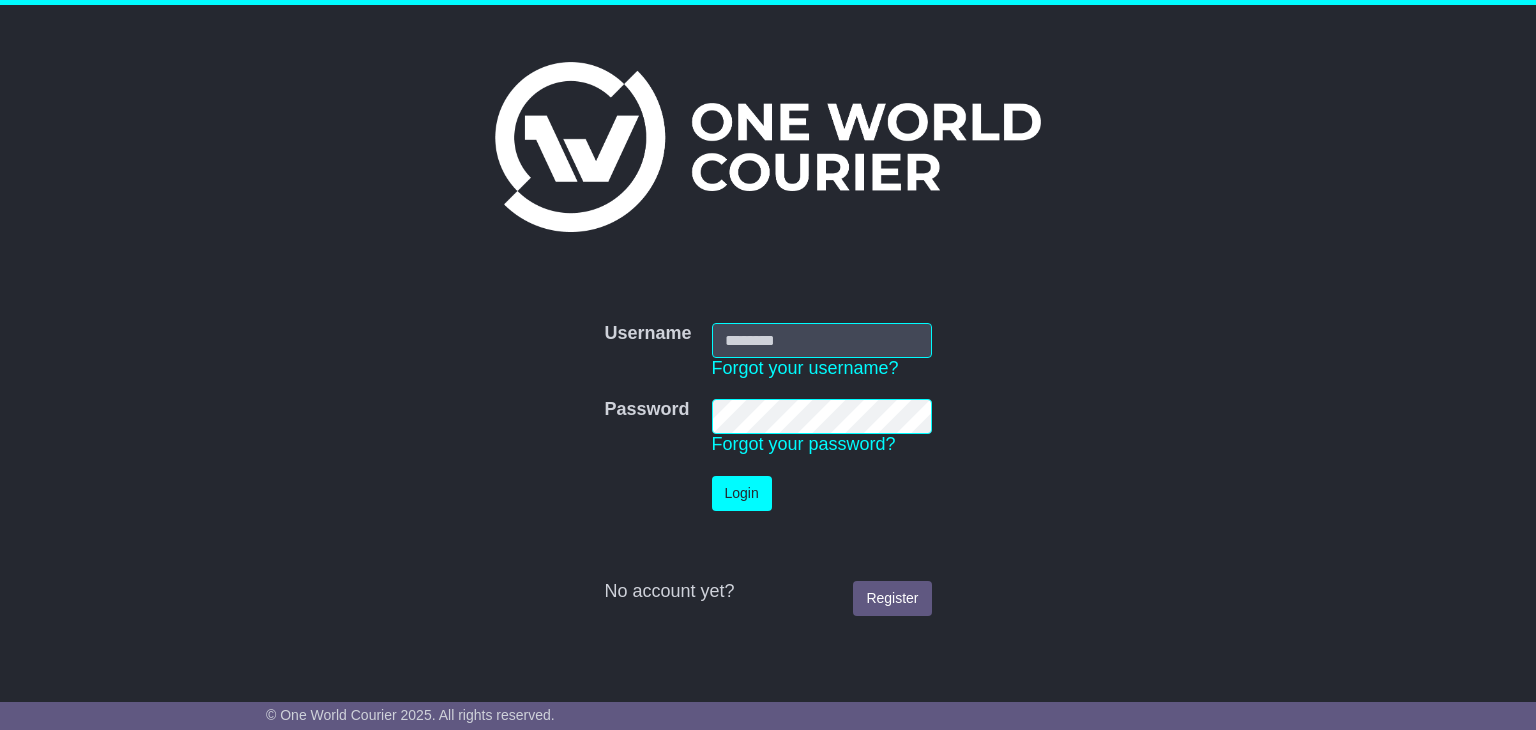 scroll, scrollTop: 0, scrollLeft: 0, axis: both 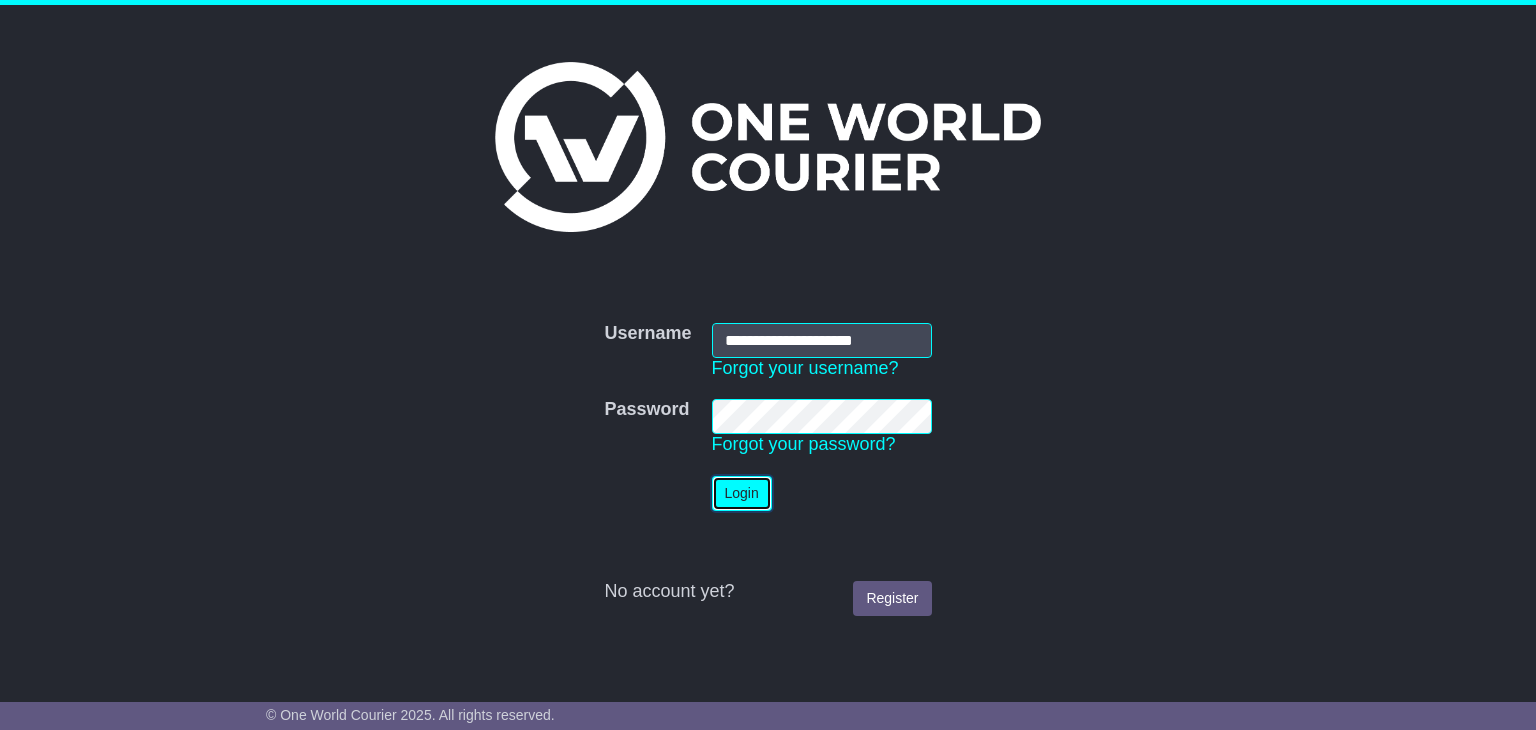 click on "Login" at bounding box center [742, 493] 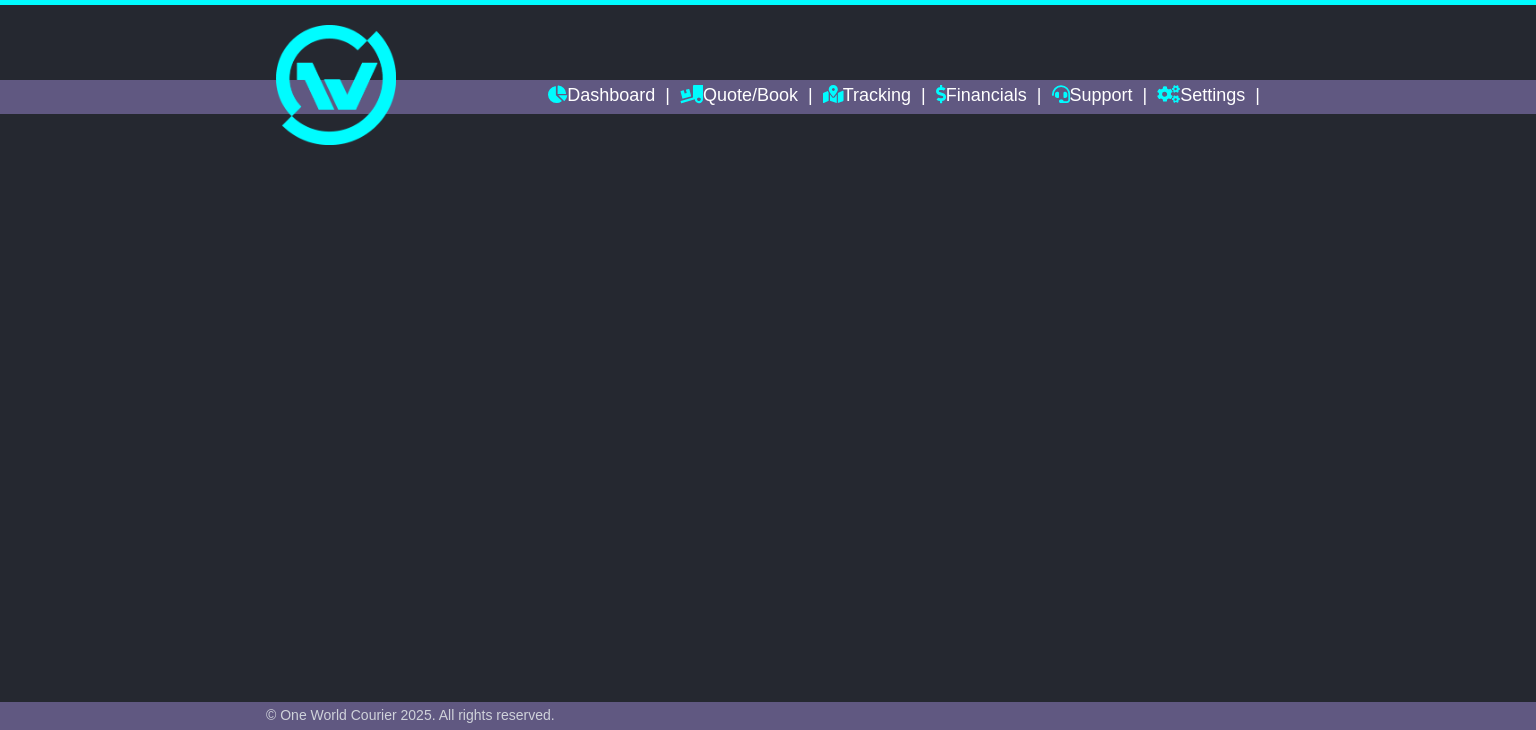 scroll, scrollTop: 0, scrollLeft: 0, axis: both 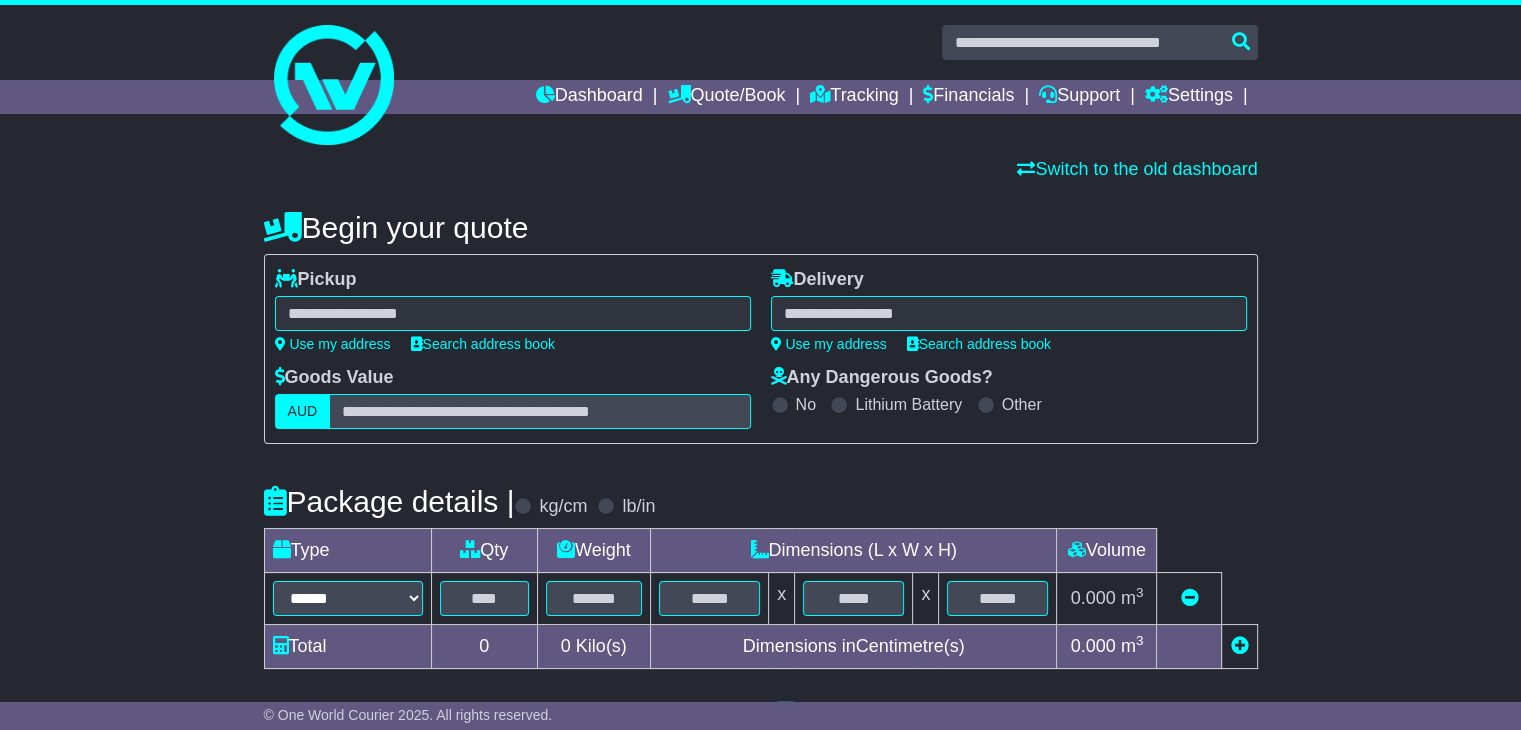 select 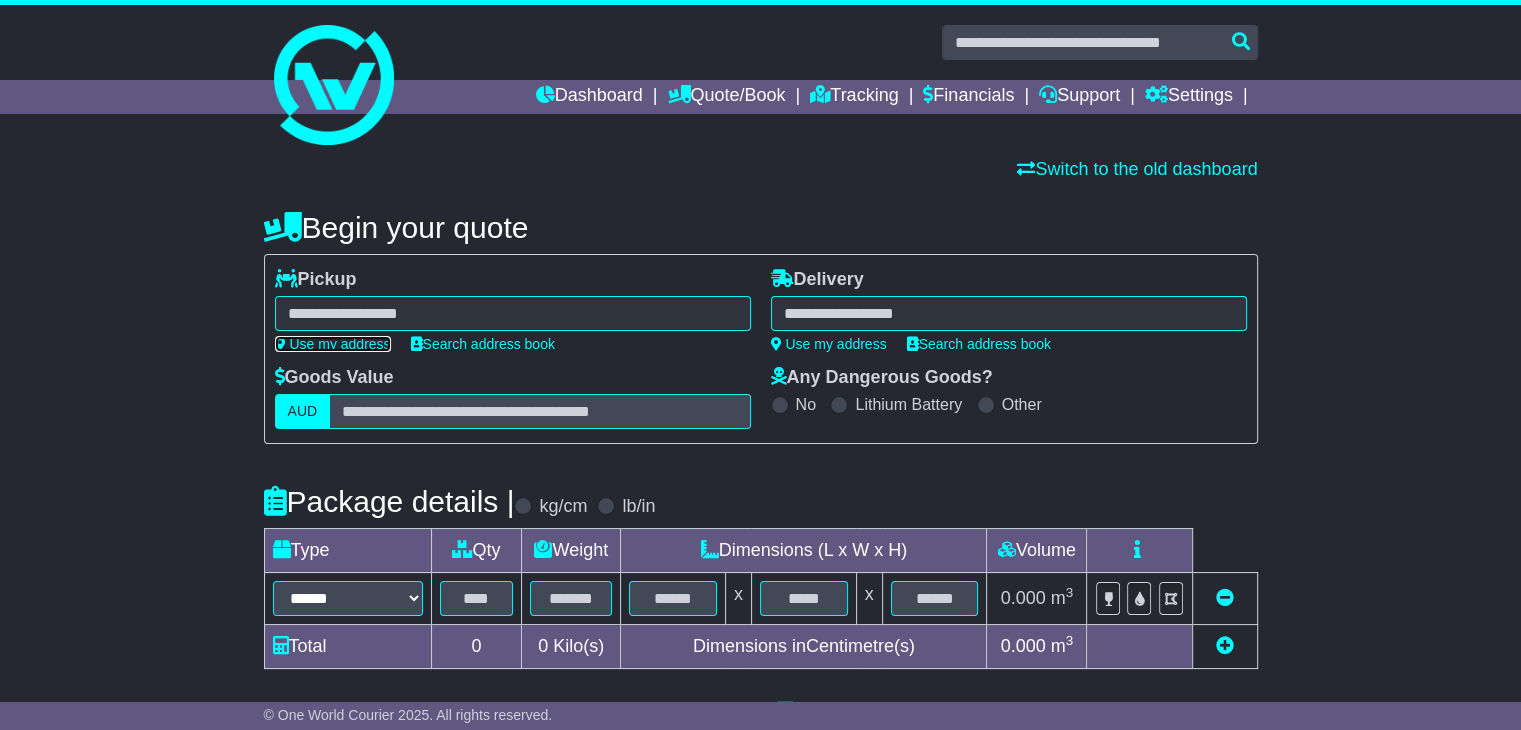 click on "Use my address" at bounding box center (333, 344) 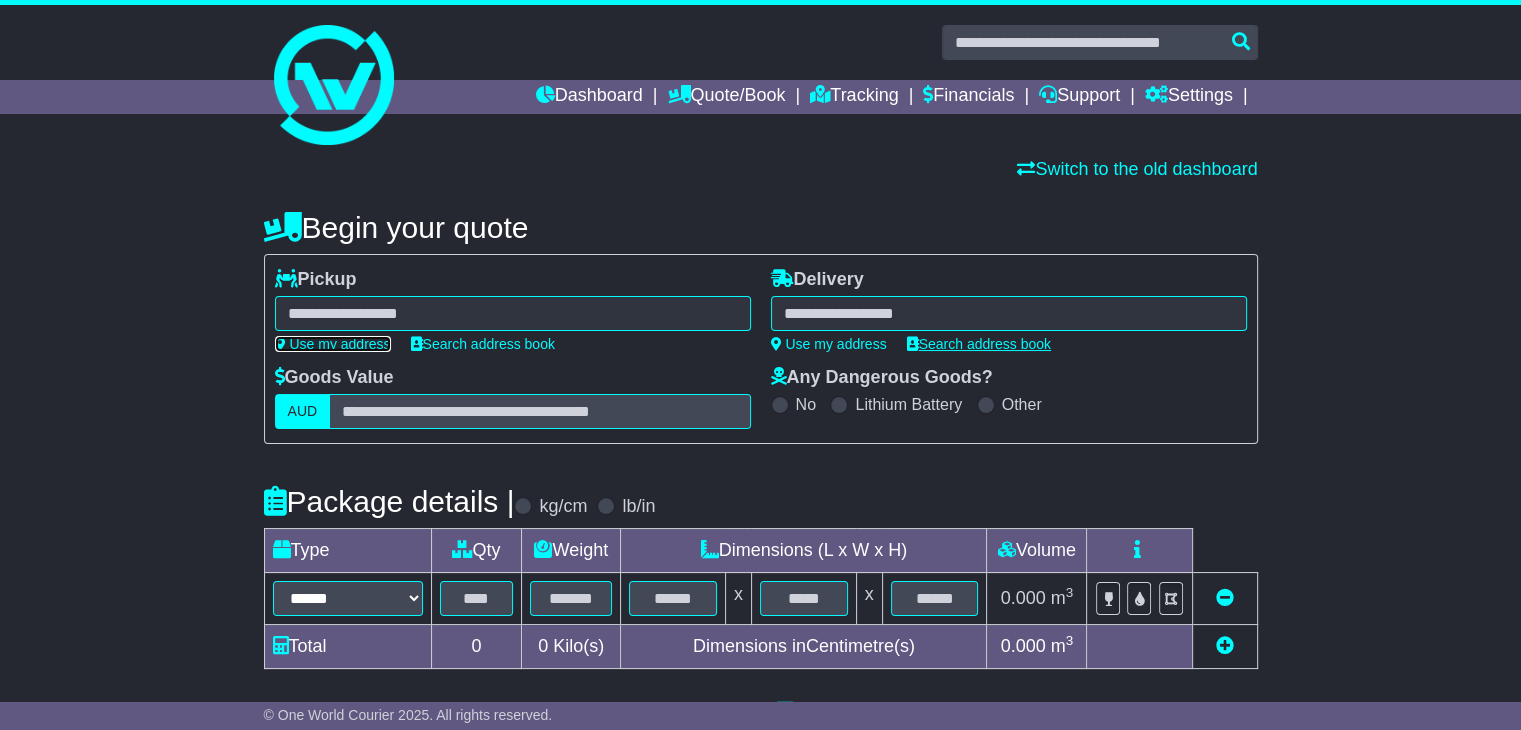 type on "**********" 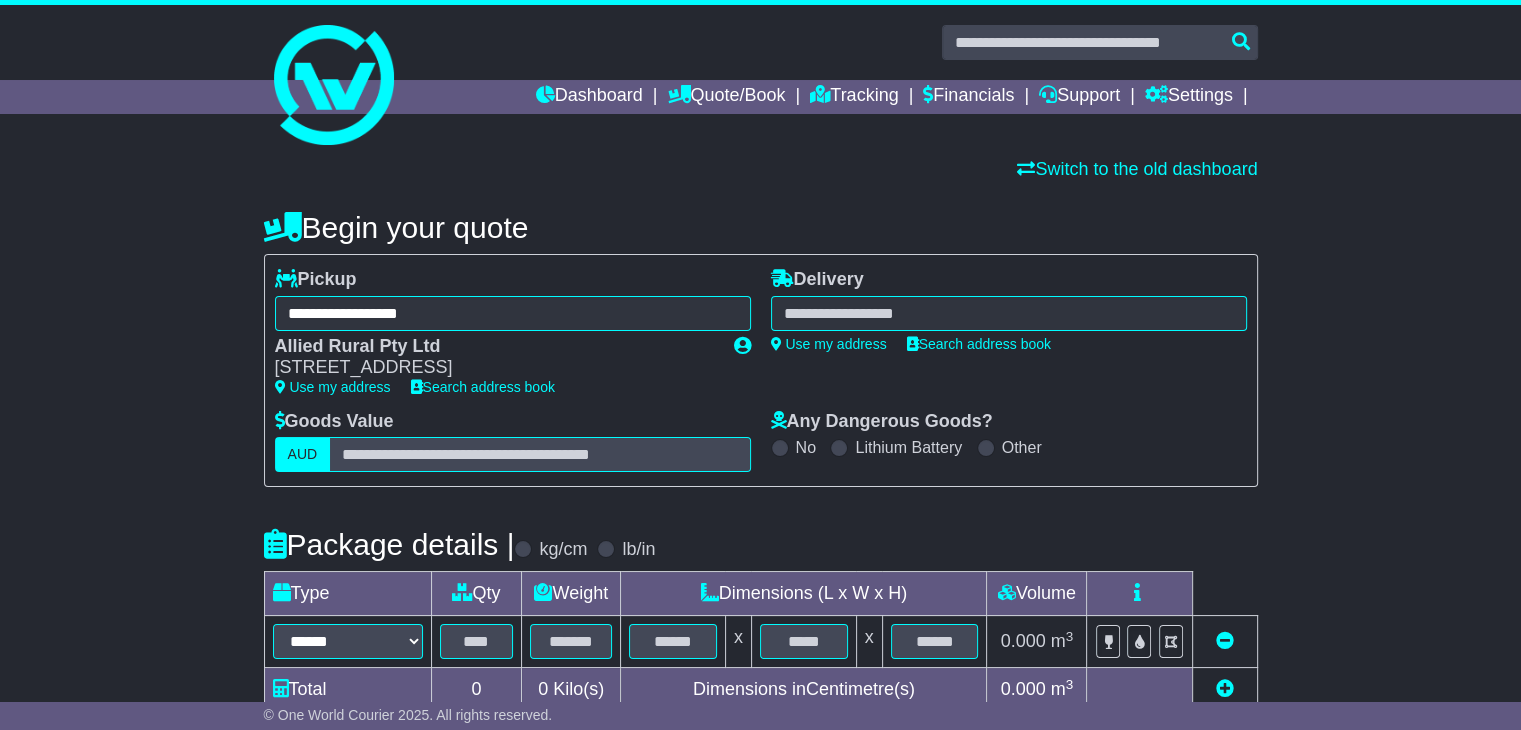 click at bounding box center (1009, 313) 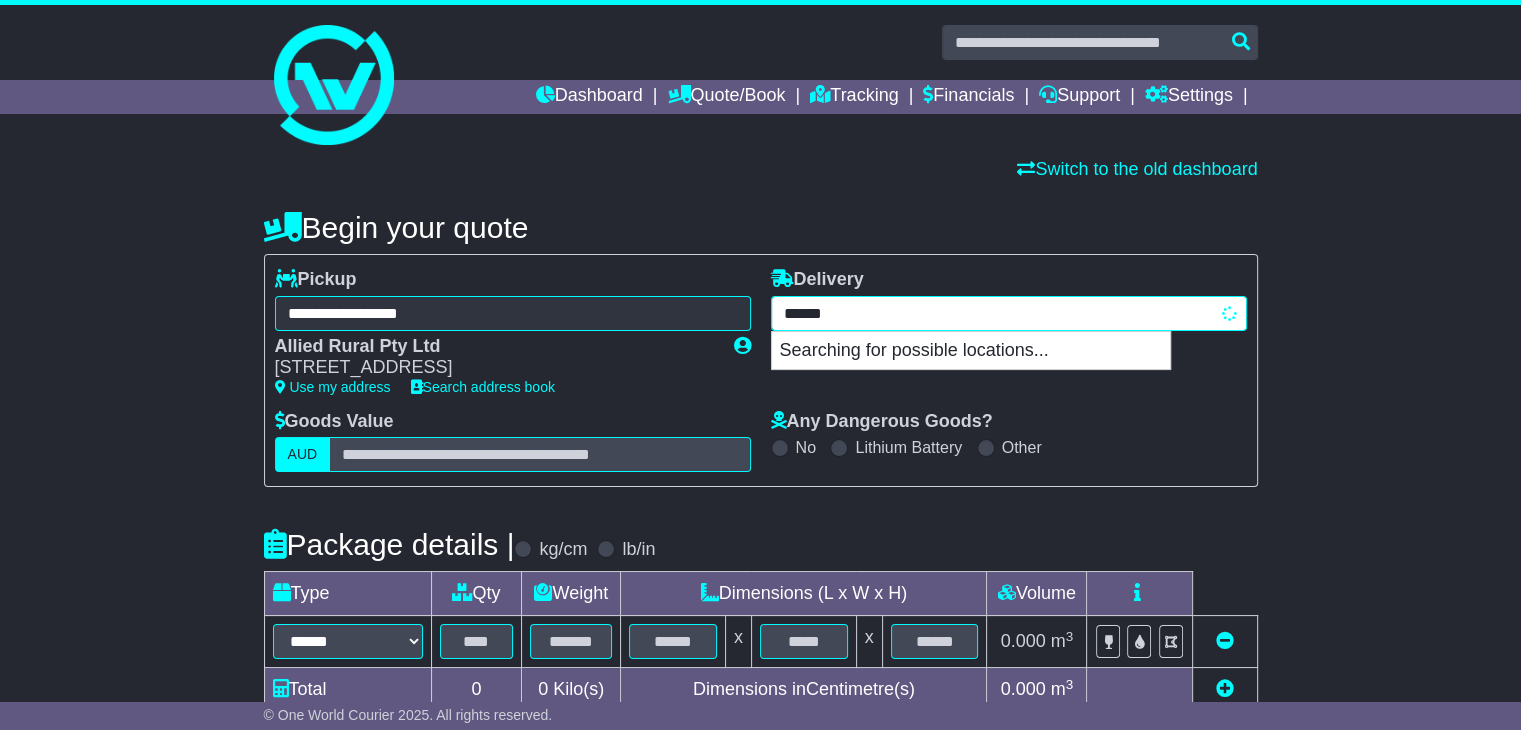 type on "*******" 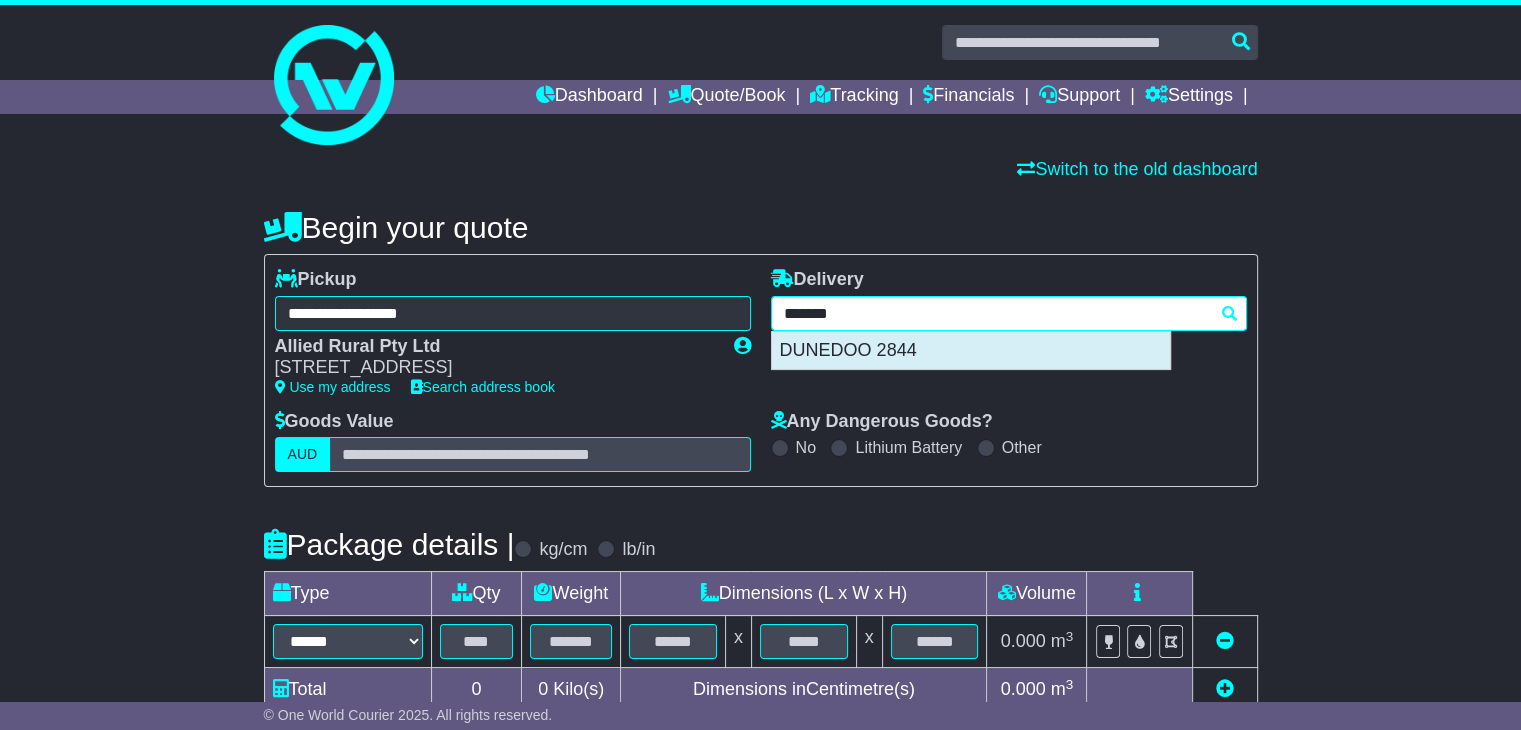 click on "DUNEDOO 2844" at bounding box center [971, 351] 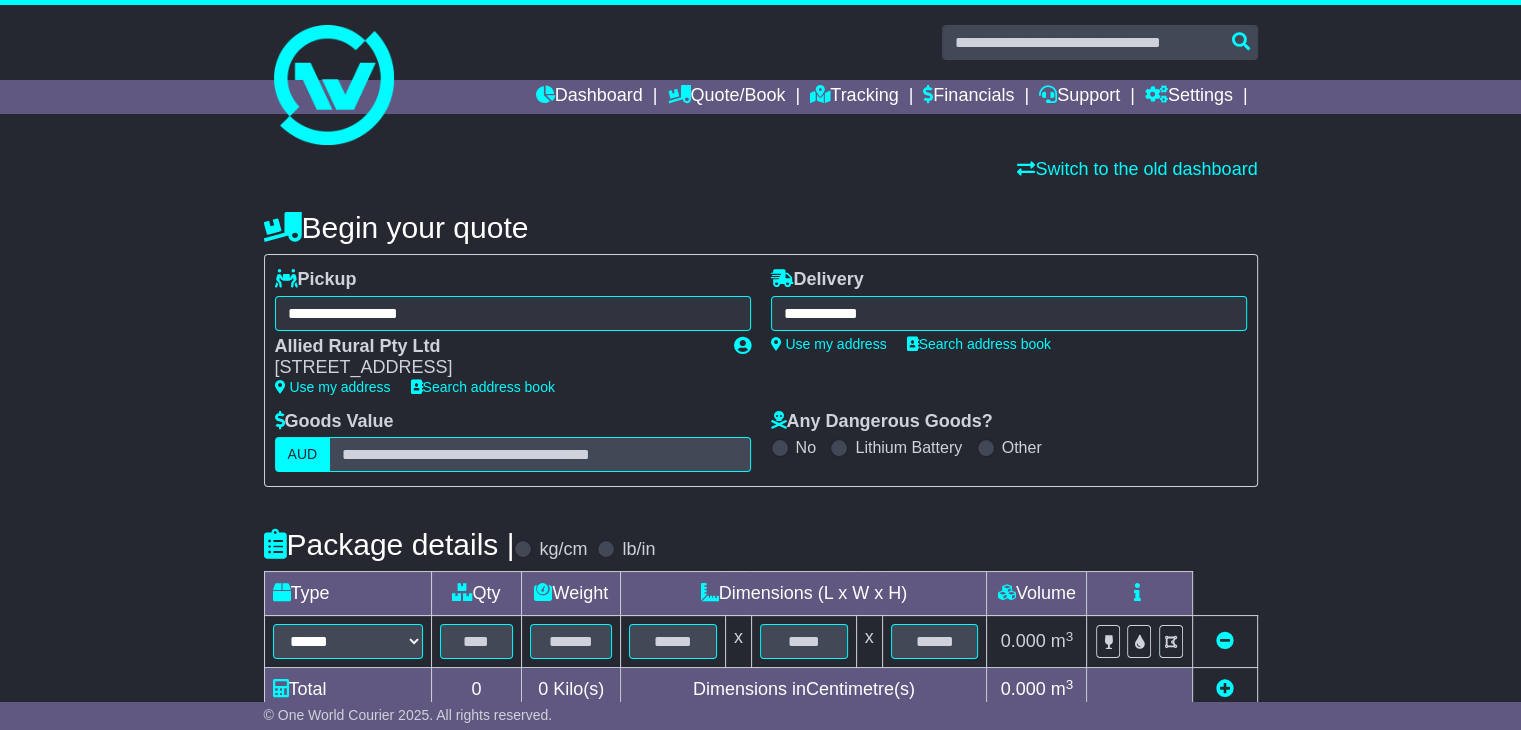 type on "**********" 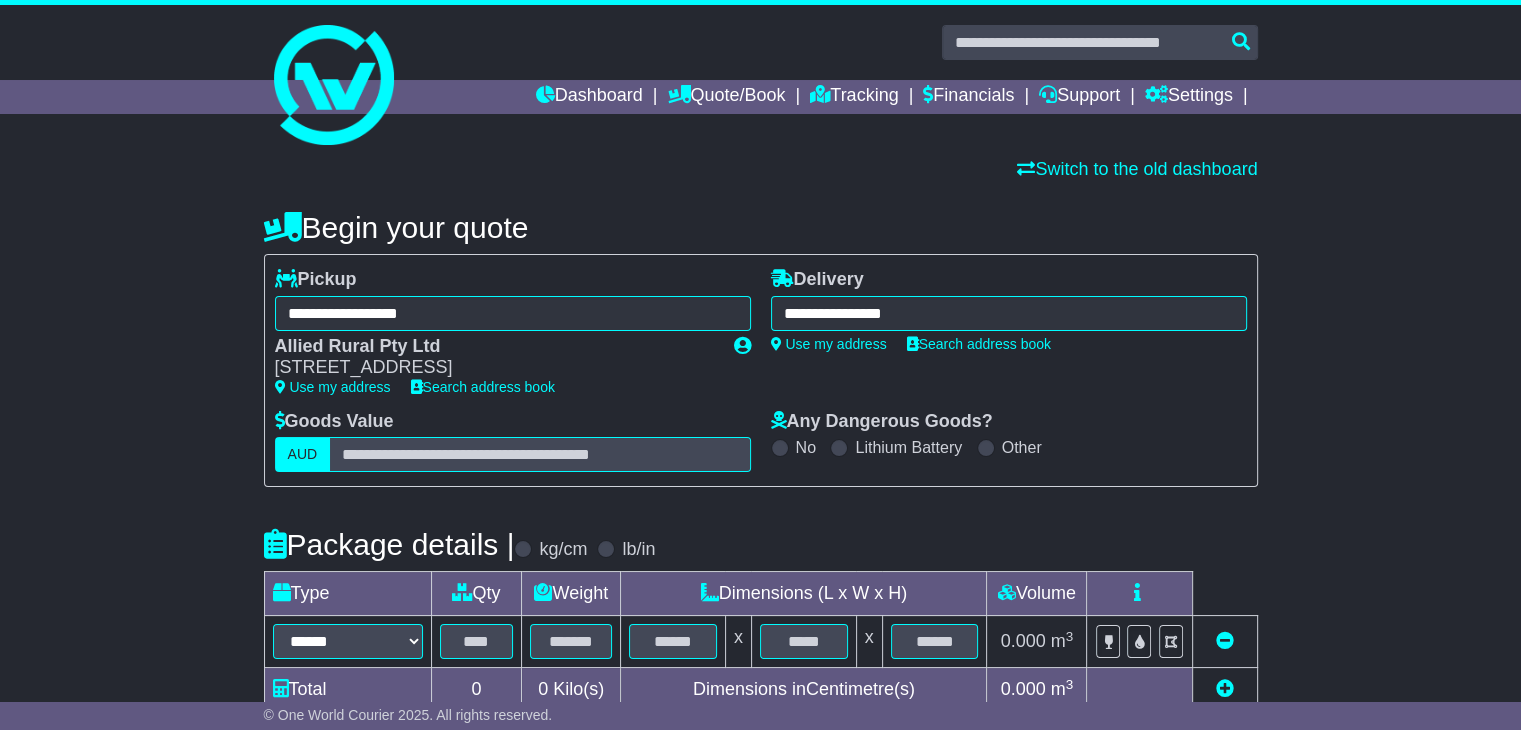 scroll, scrollTop: 368, scrollLeft: 0, axis: vertical 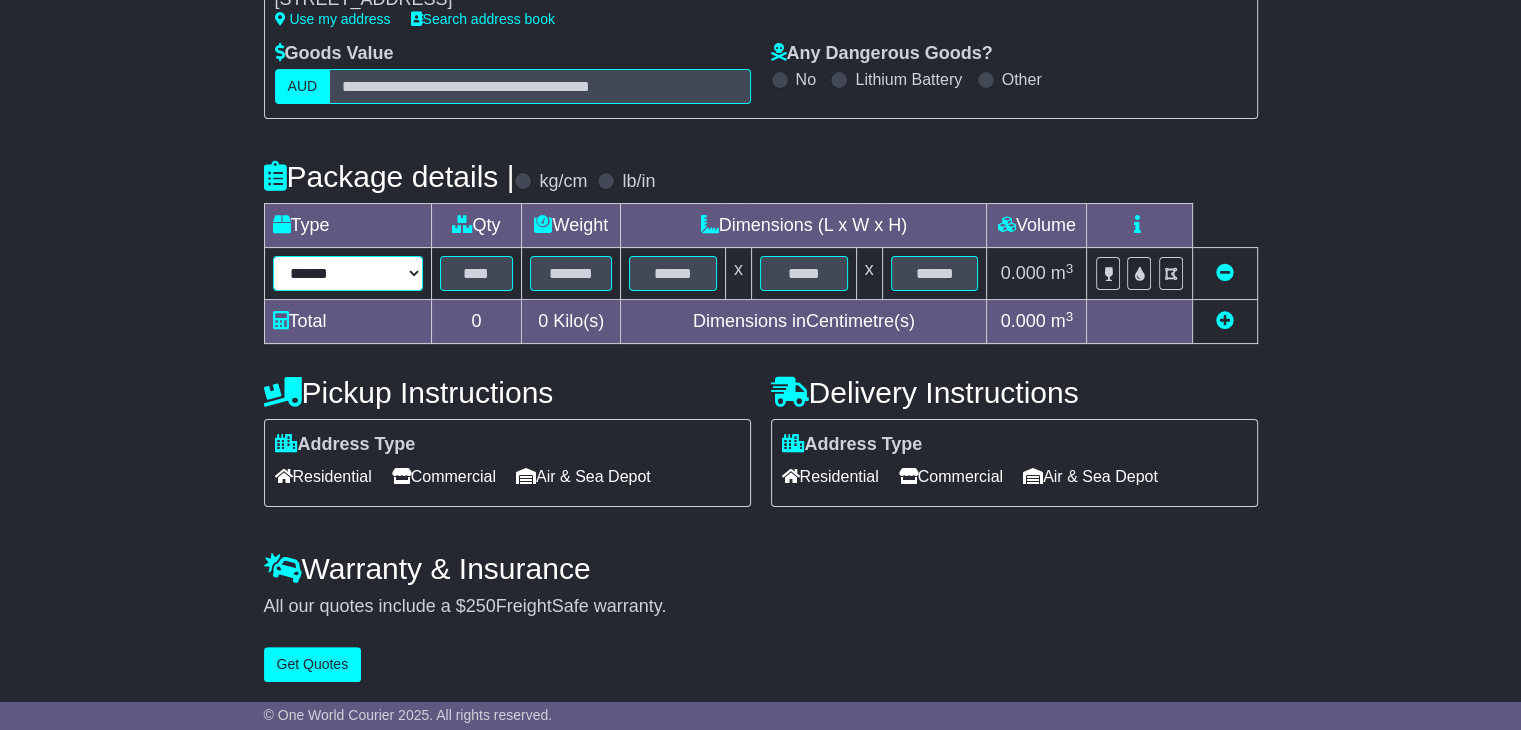 click on "****** ****** *** ******** ***** **** **** ****** *** *******" at bounding box center (348, 273) 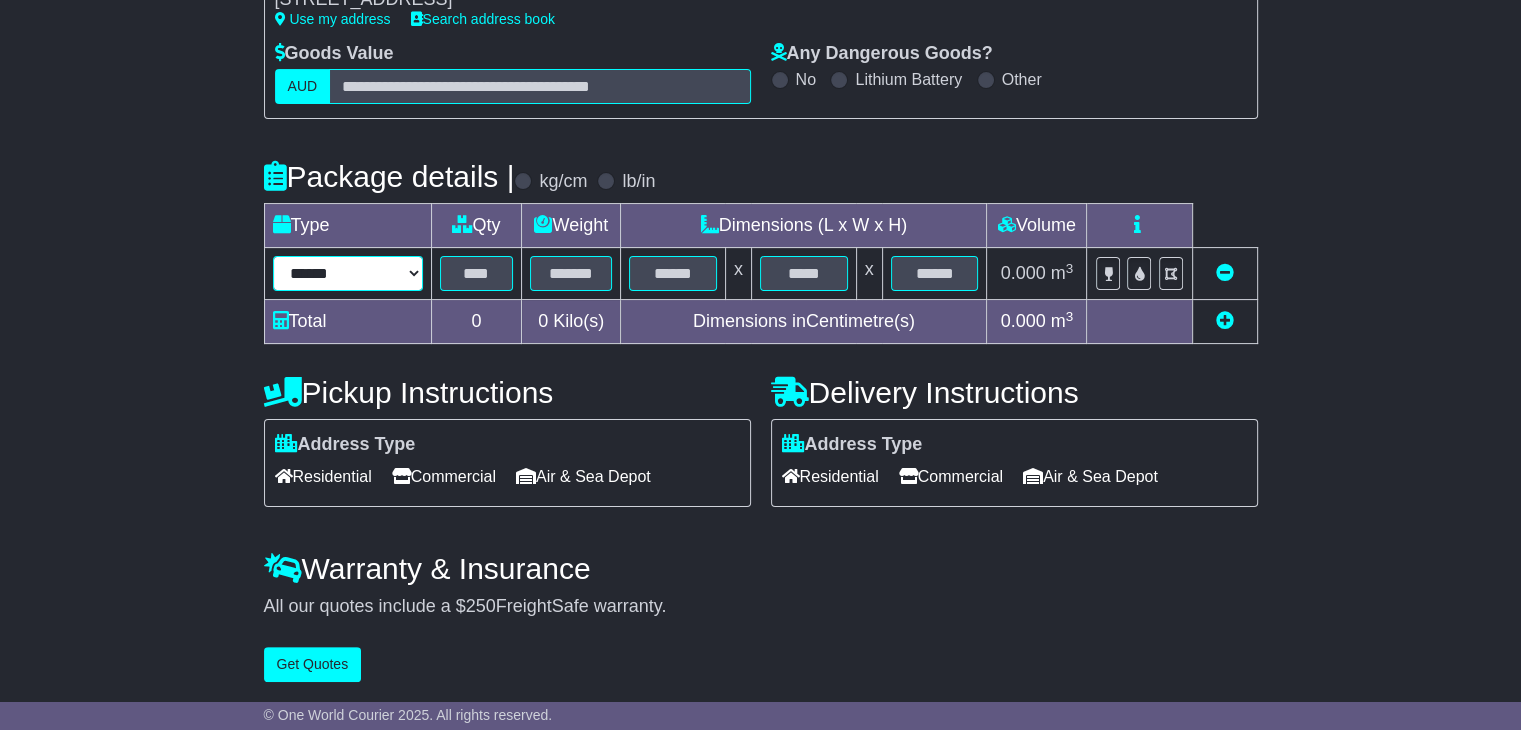 select on "*****" 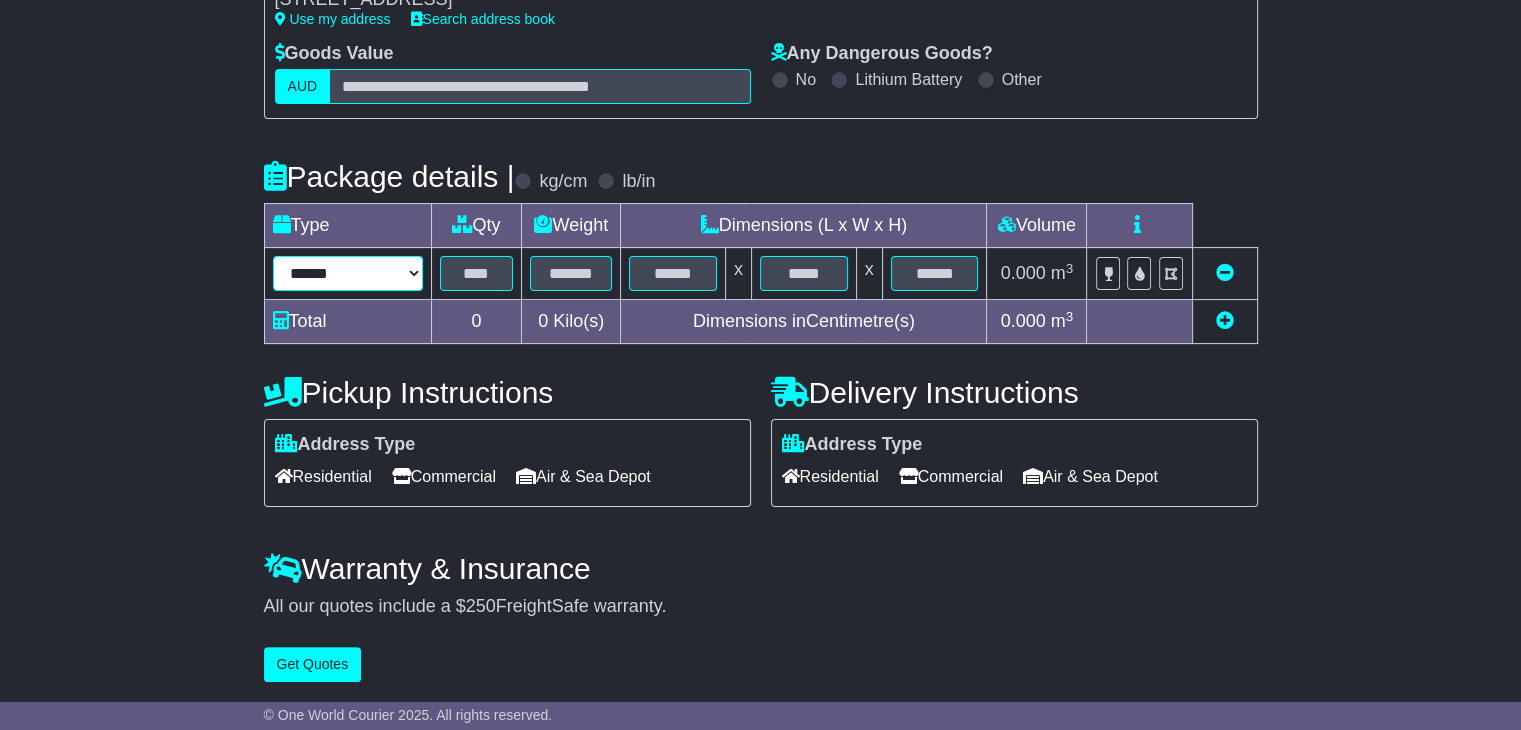 click on "****** ****** *** ******** ***** **** **** ****** *** *******" at bounding box center [348, 273] 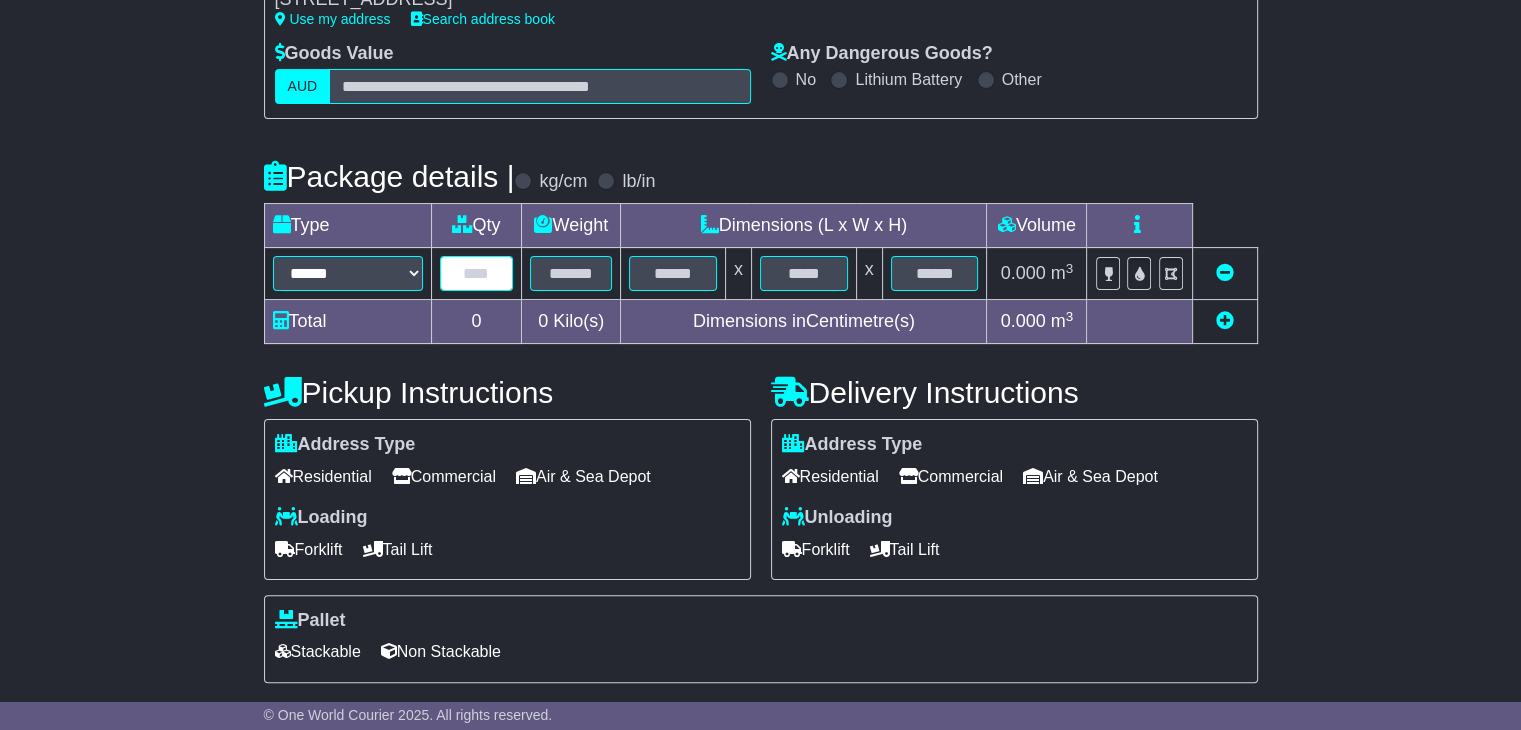 click at bounding box center (477, 273) 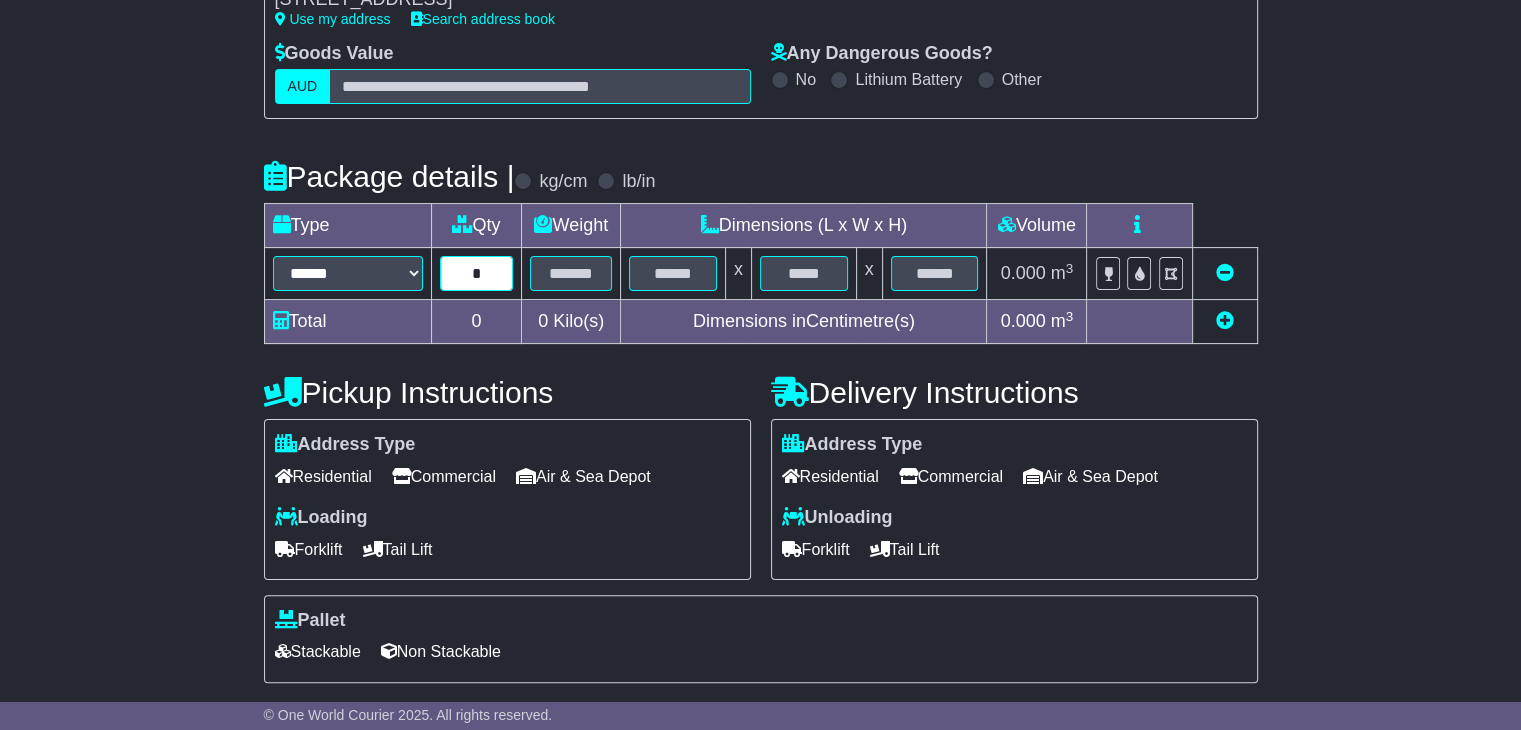 type on "*" 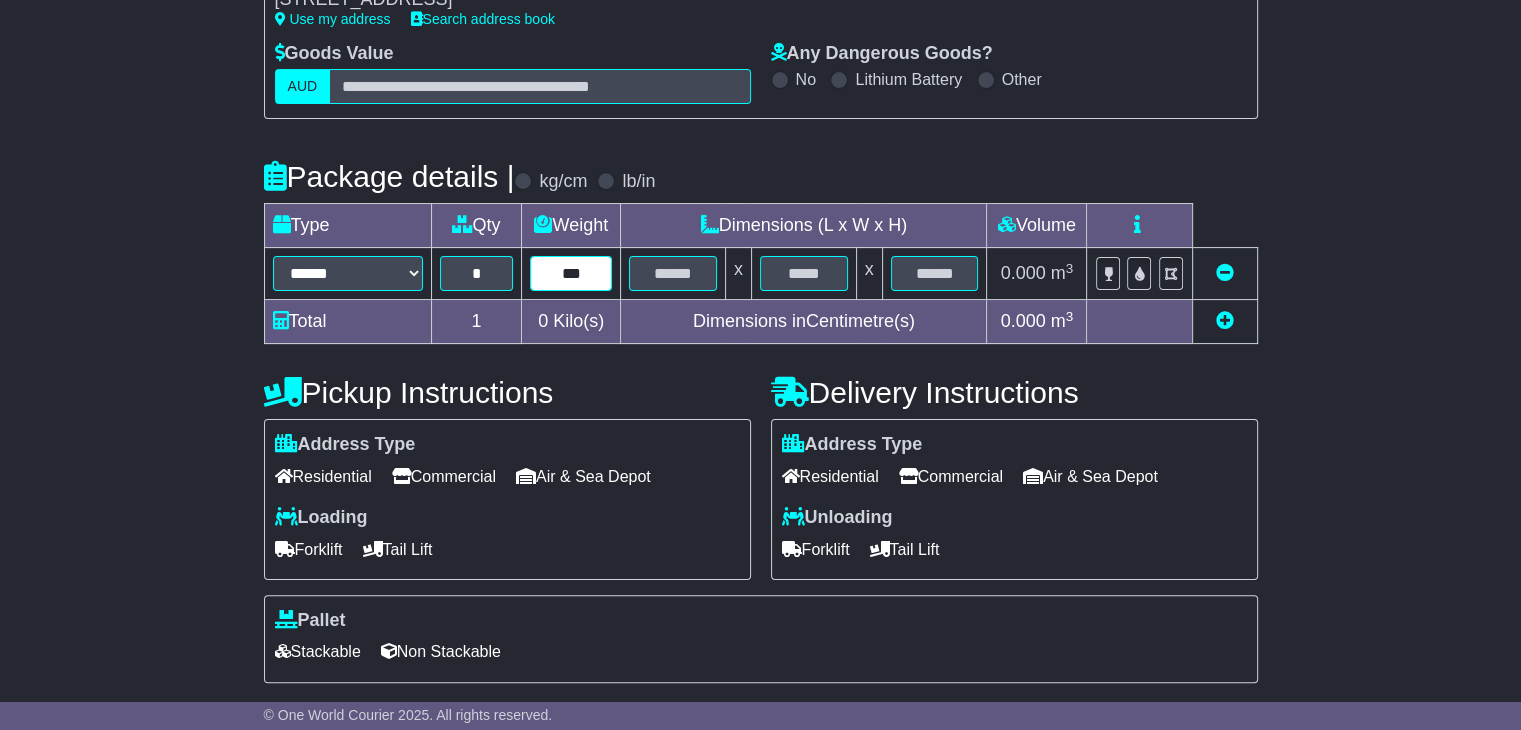 type on "***" 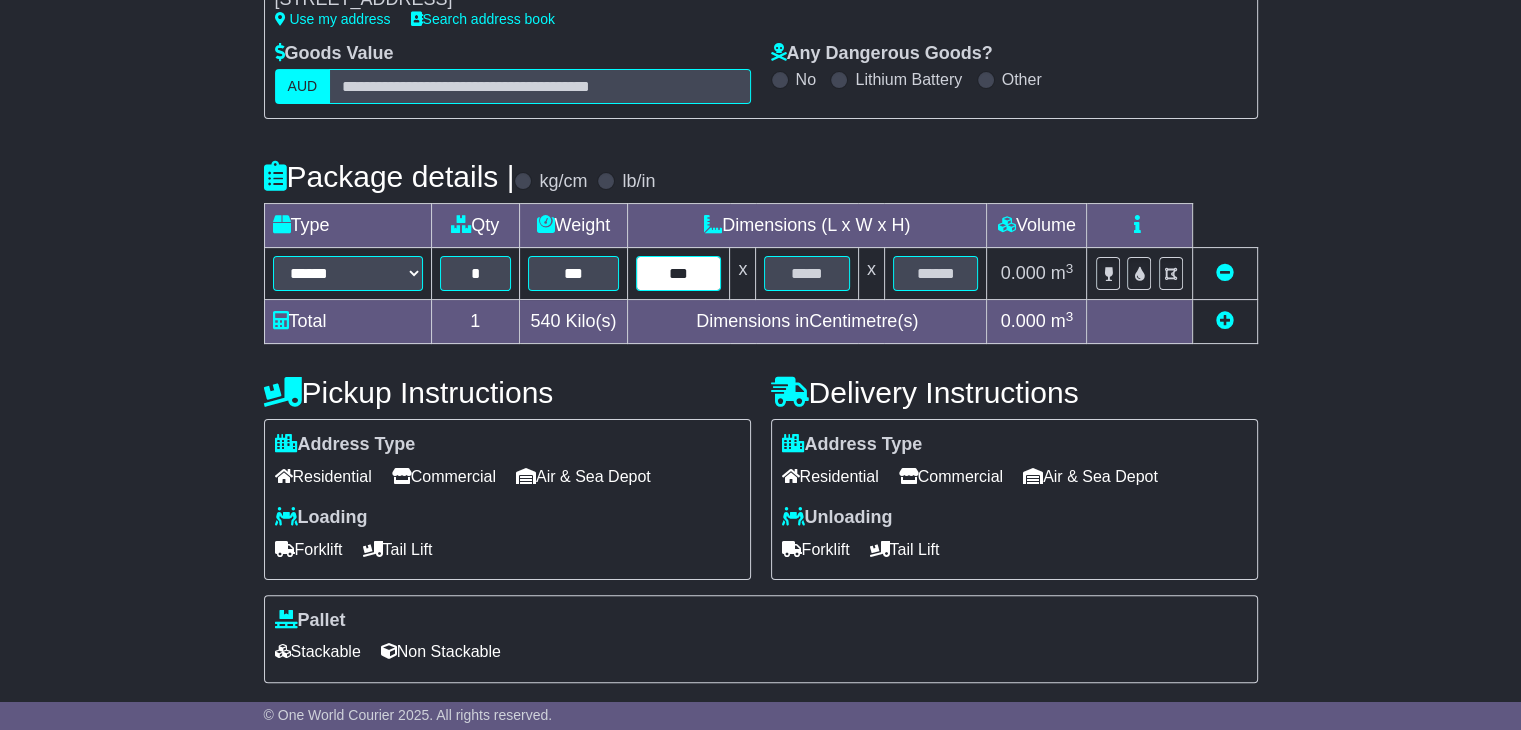 type on "***" 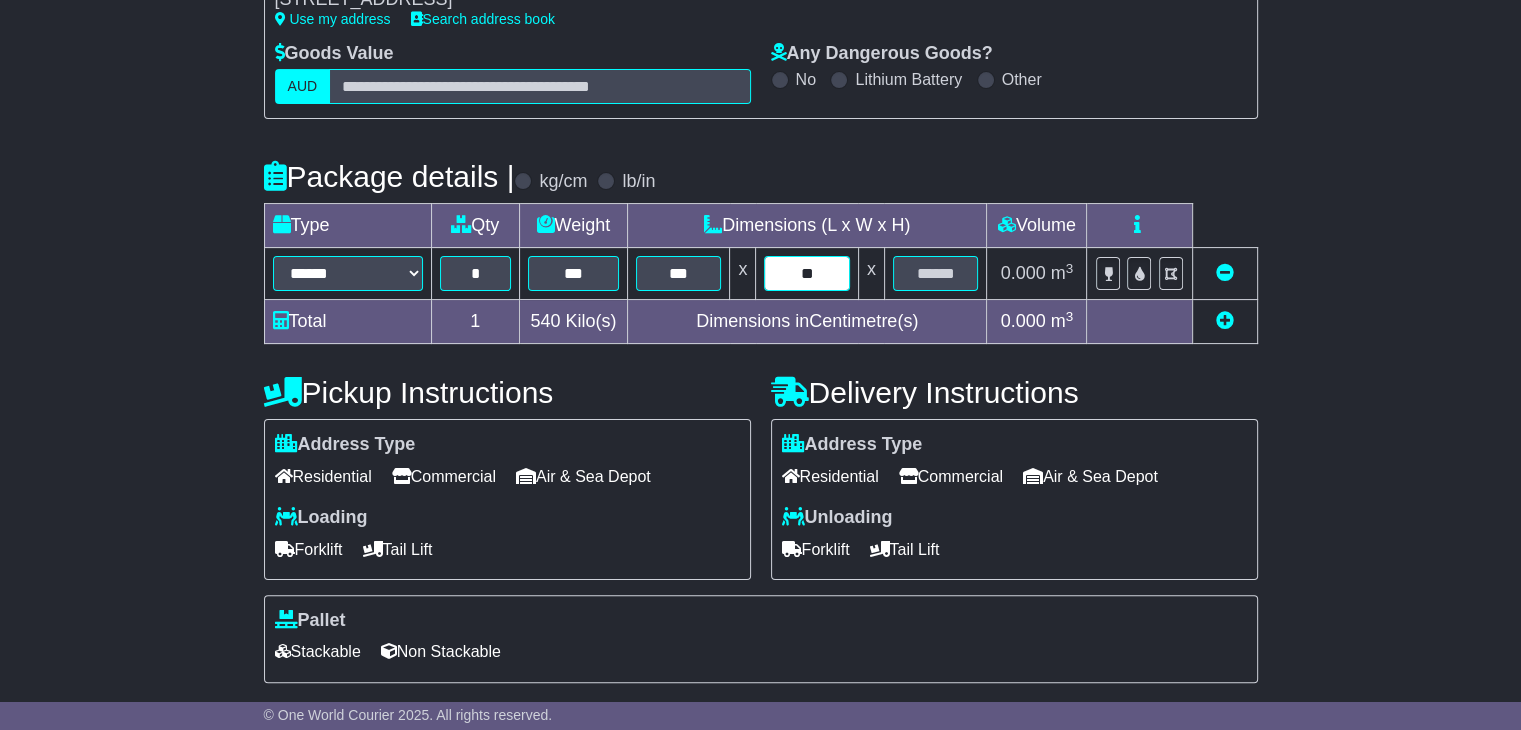 type on "**" 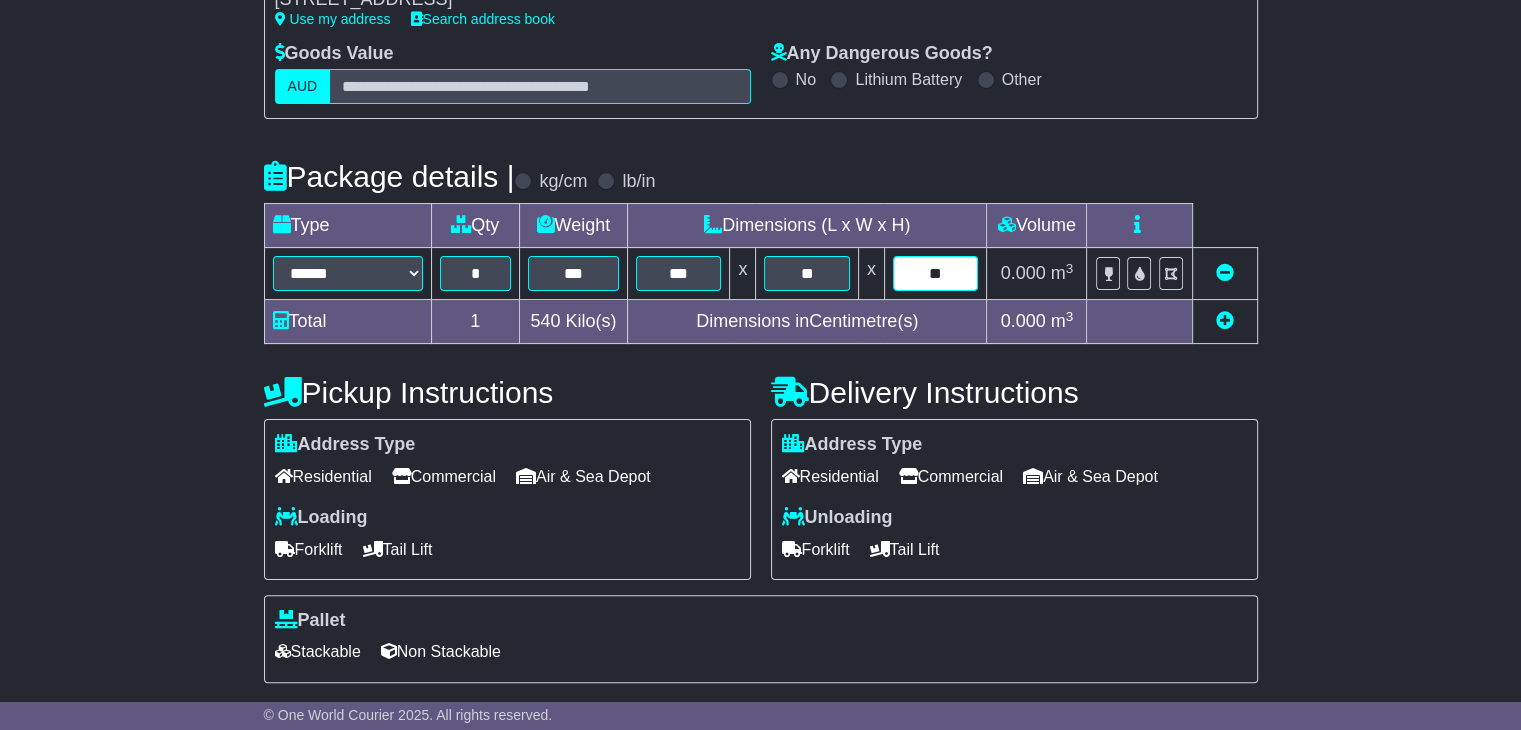 type on "**" 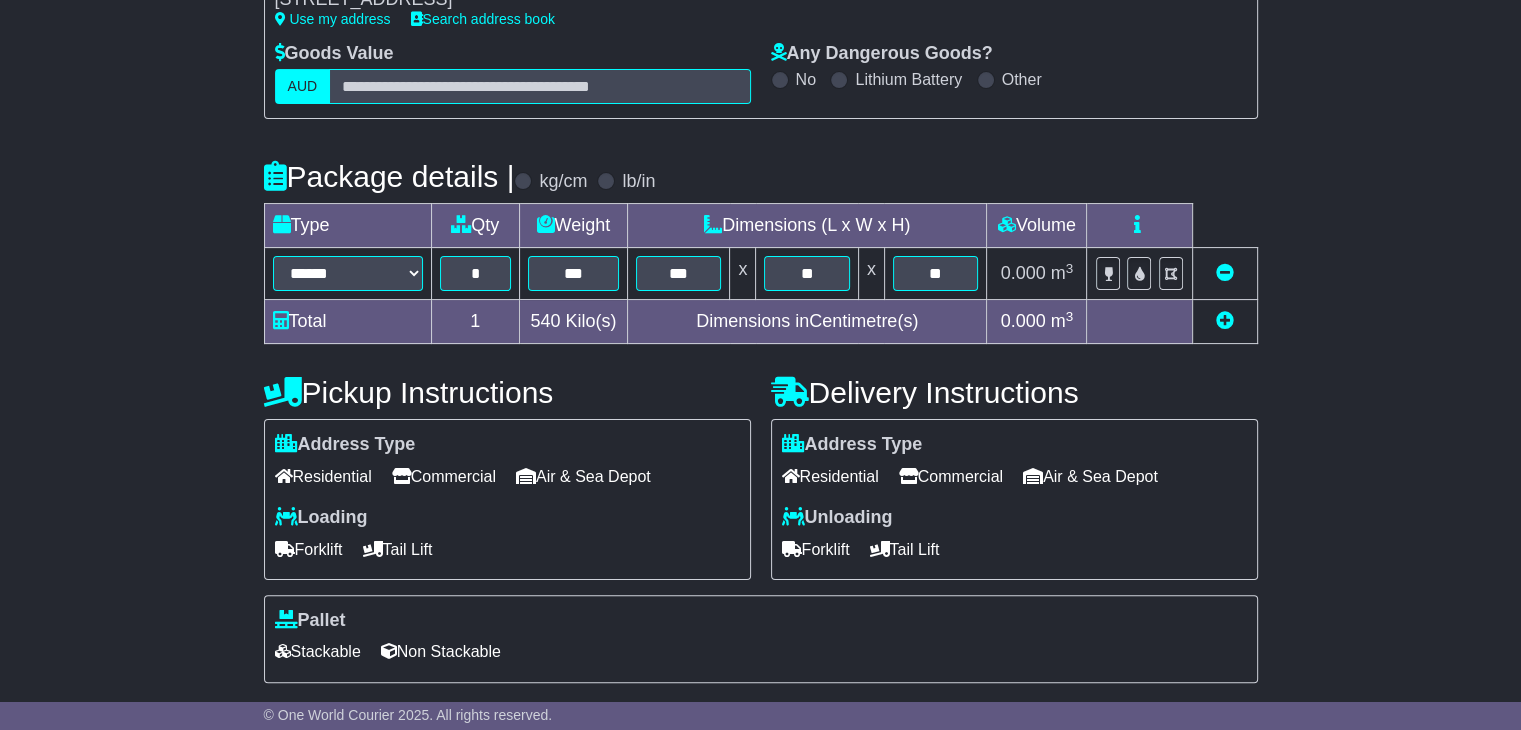 click on "Commercial" at bounding box center [951, 476] 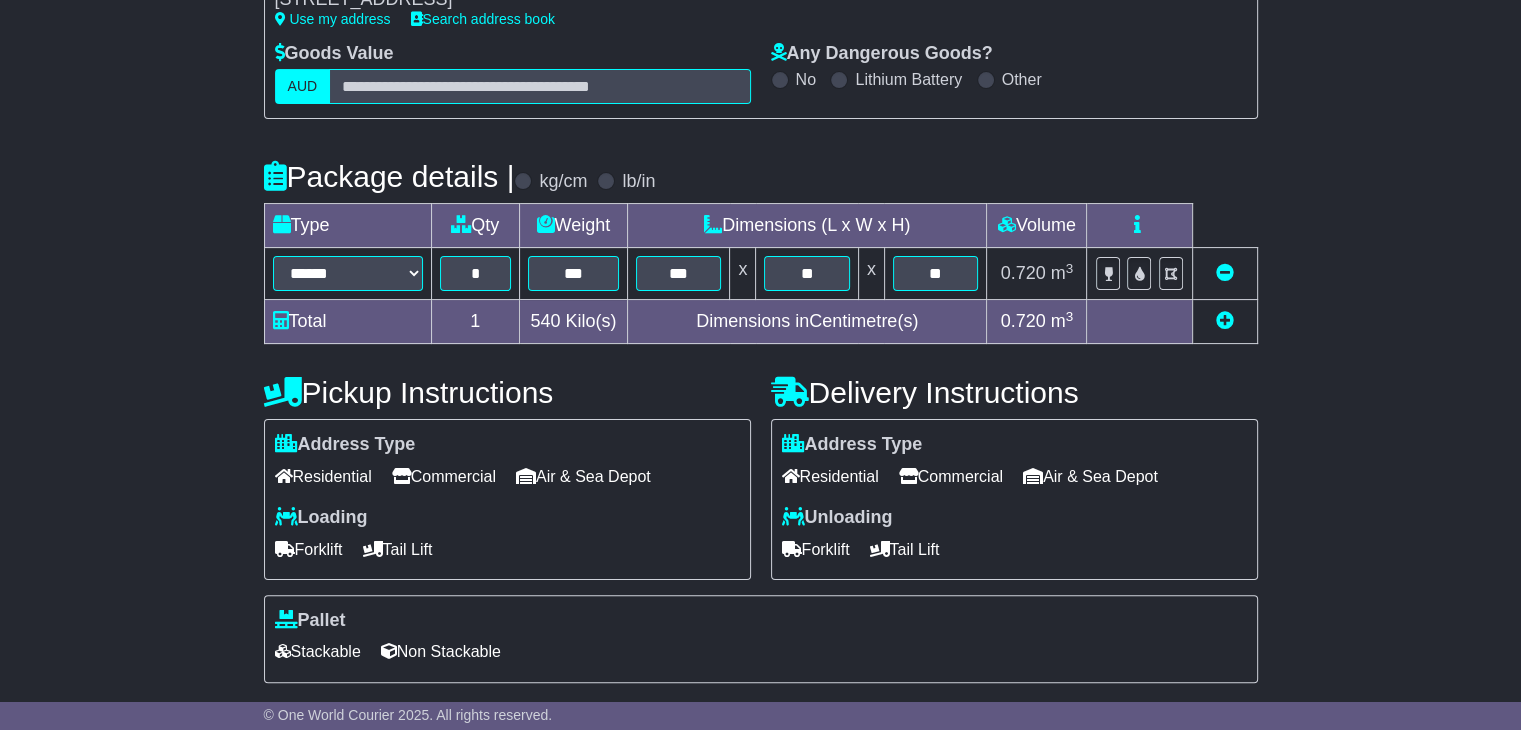 click on "Forklift" at bounding box center (816, 549) 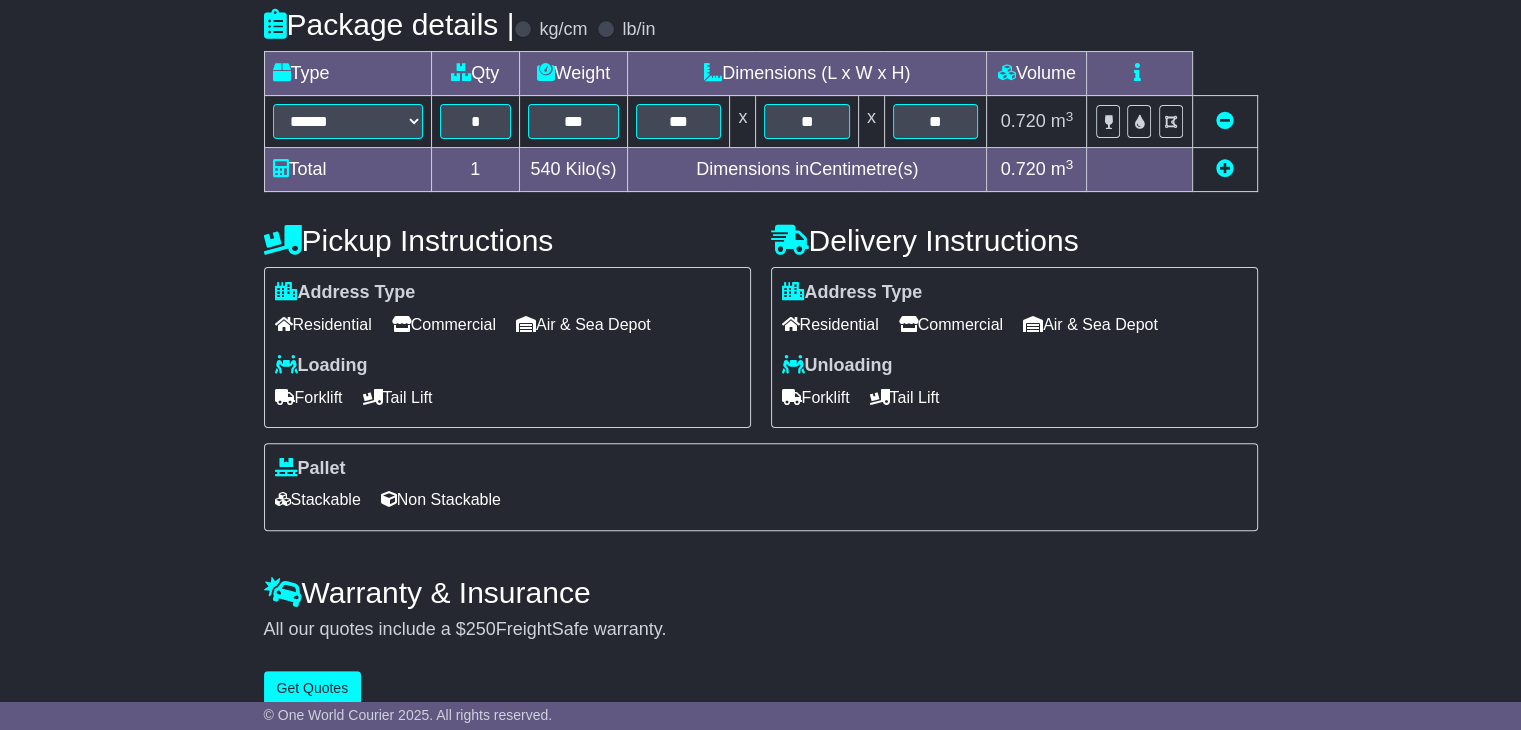 scroll, scrollTop: 548, scrollLeft: 0, axis: vertical 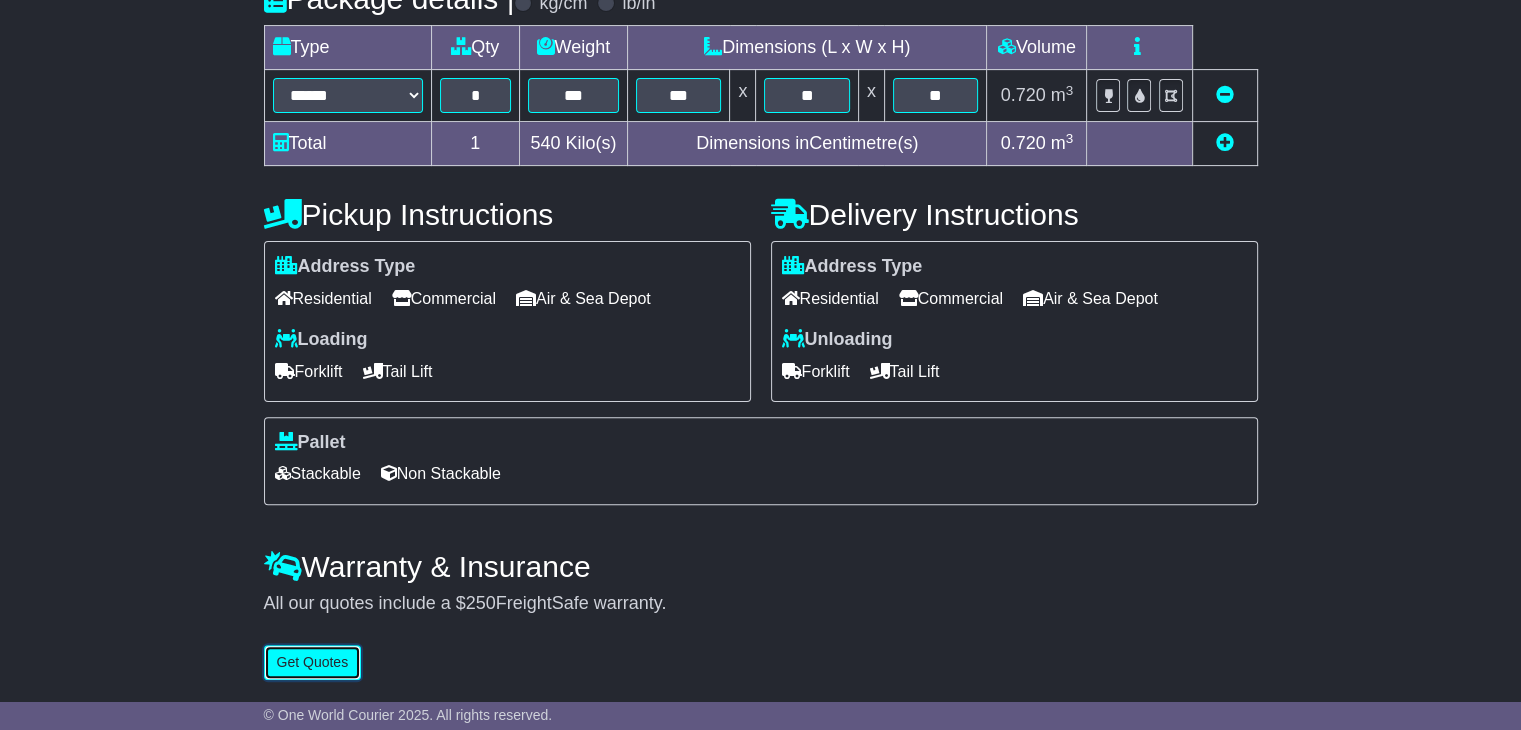 click on "Get Quotes" at bounding box center (313, 662) 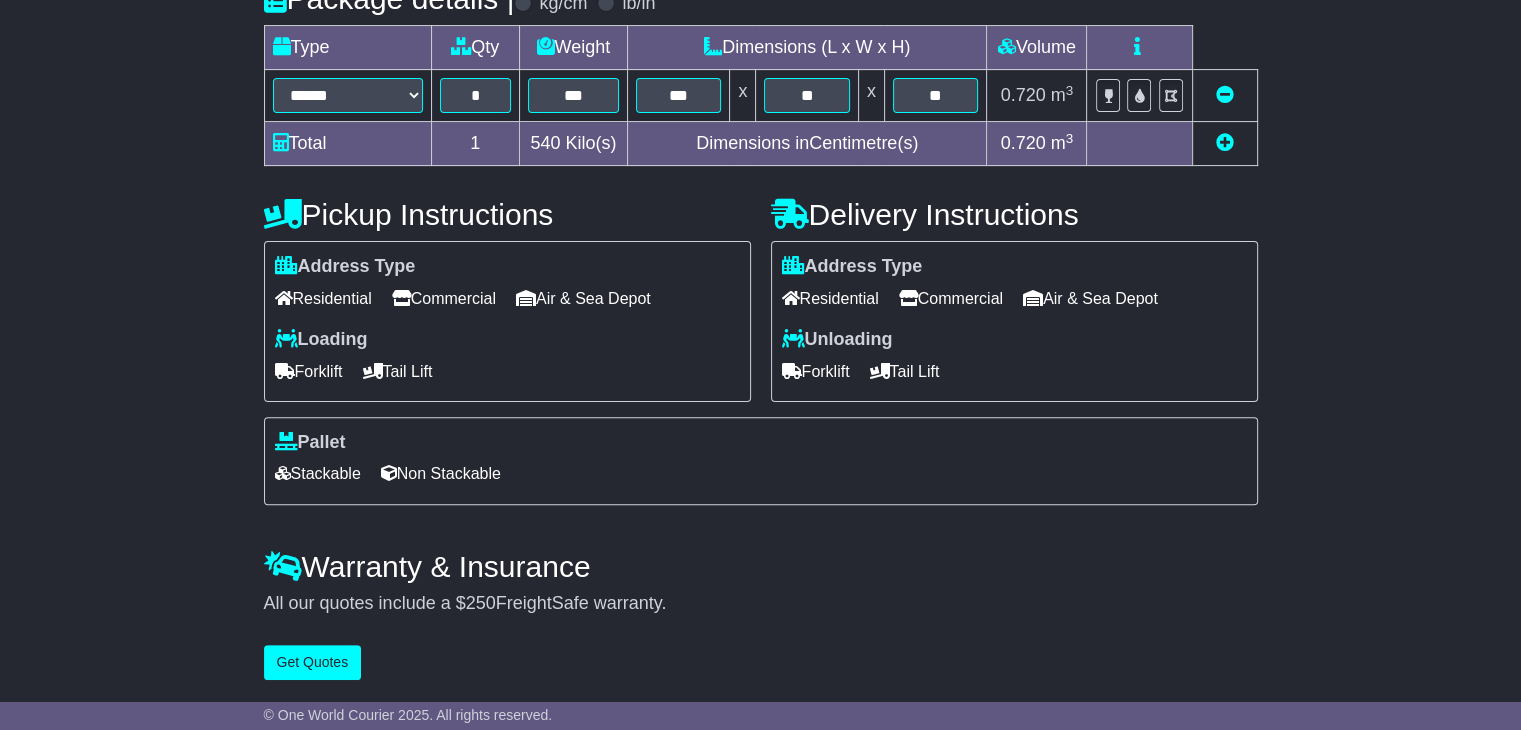 scroll, scrollTop: 0, scrollLeft: 0, axis: both 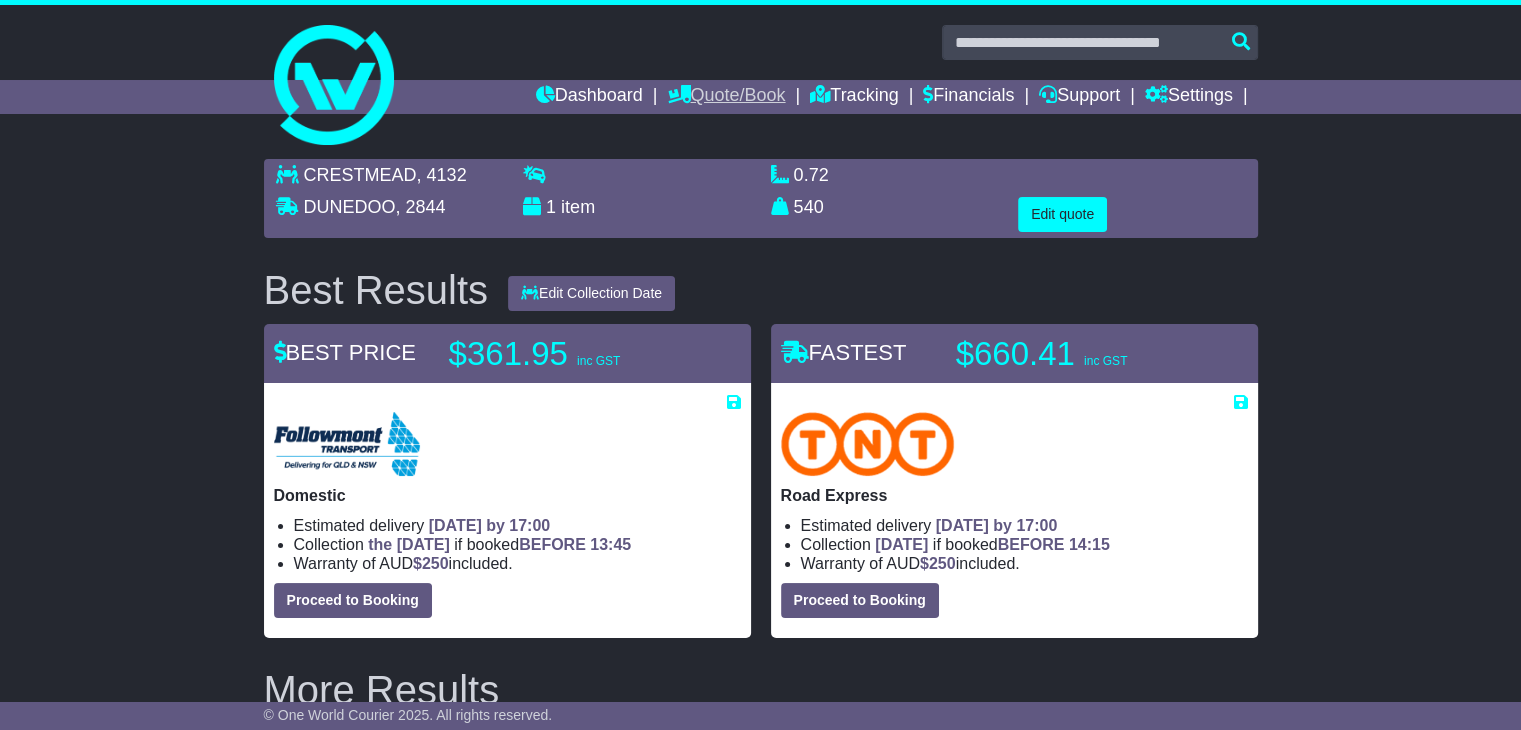 click on "Quote/Book" at bounding box center [726, 97] 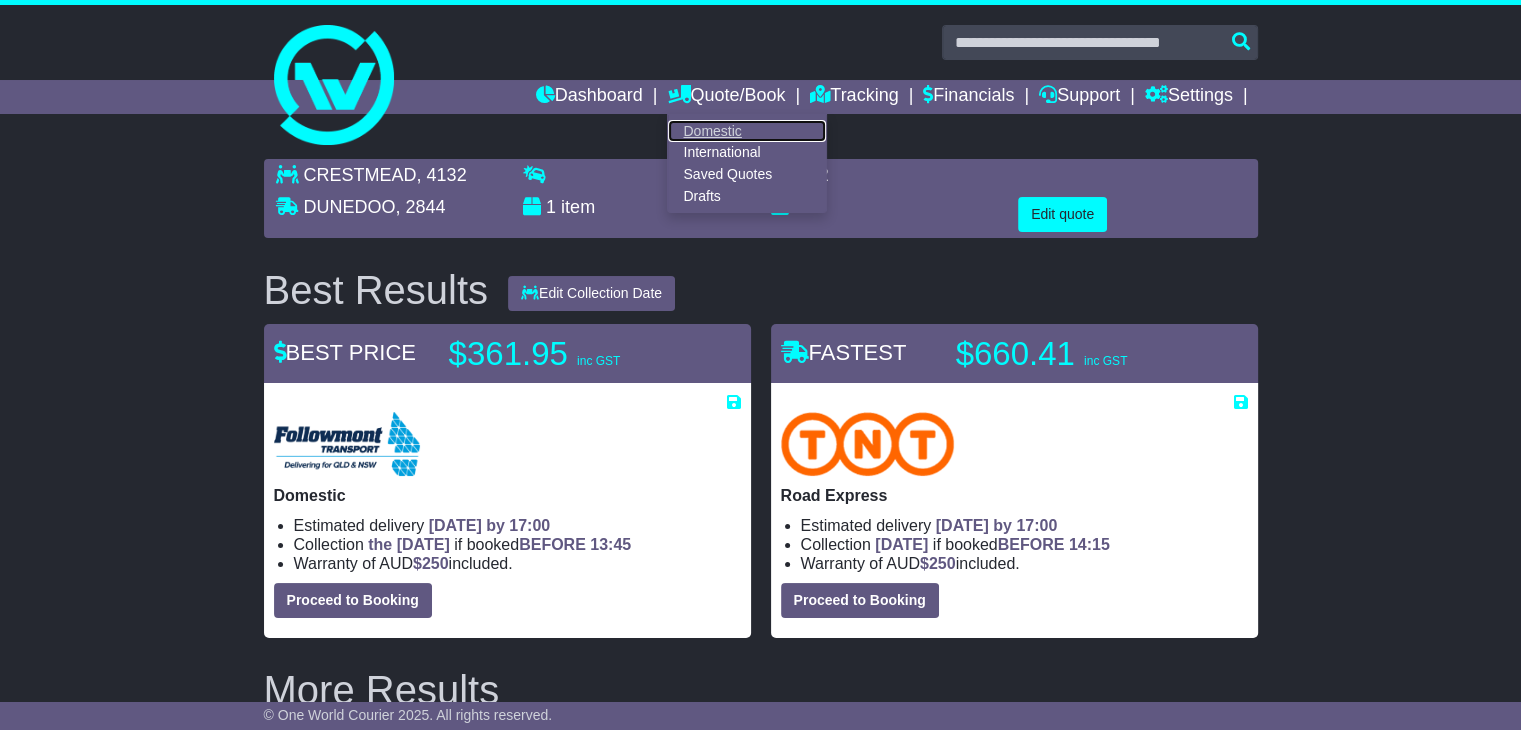 click on "Domestic" at bounding box center [747, 131] 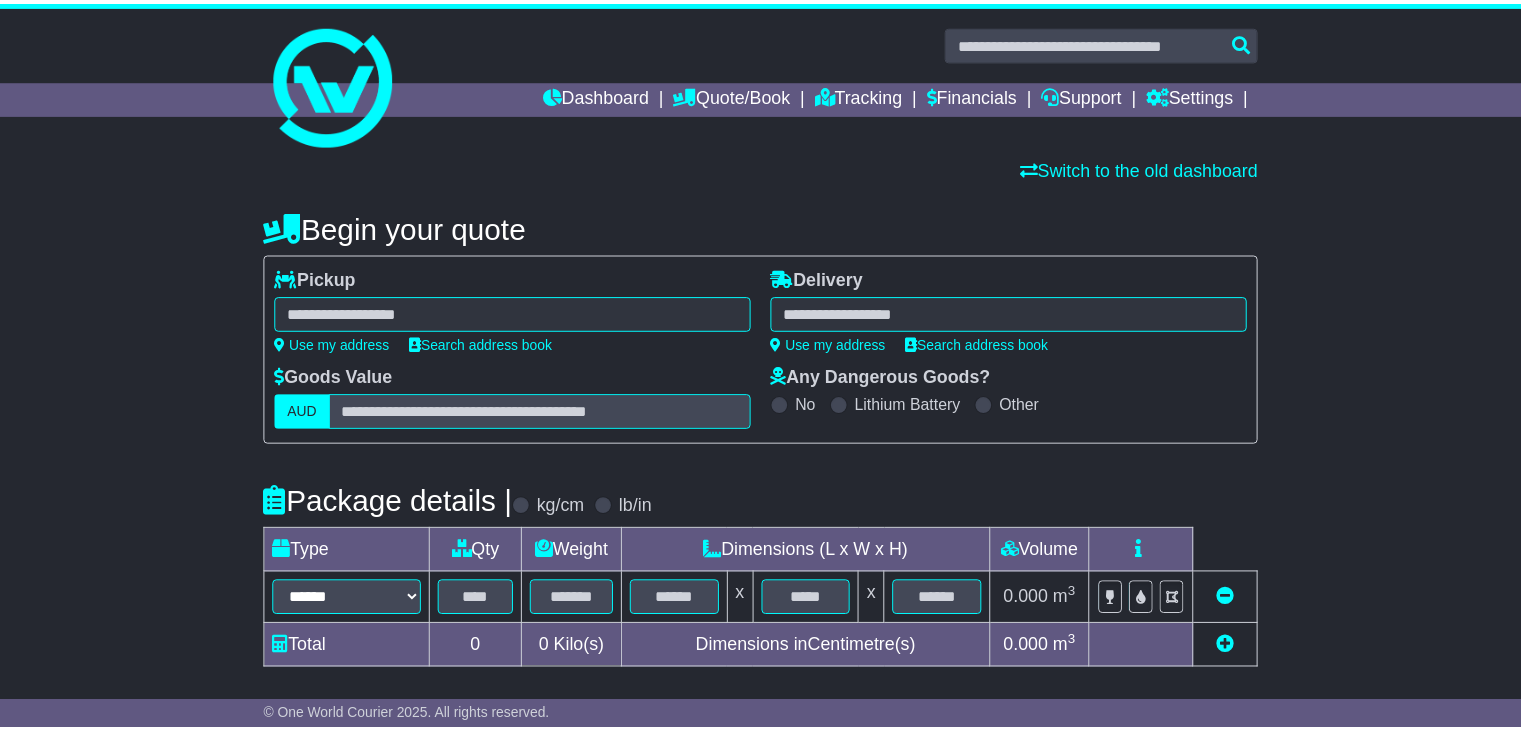 scroll, scrollTop: 0, scrollLeft: 0, axis: both 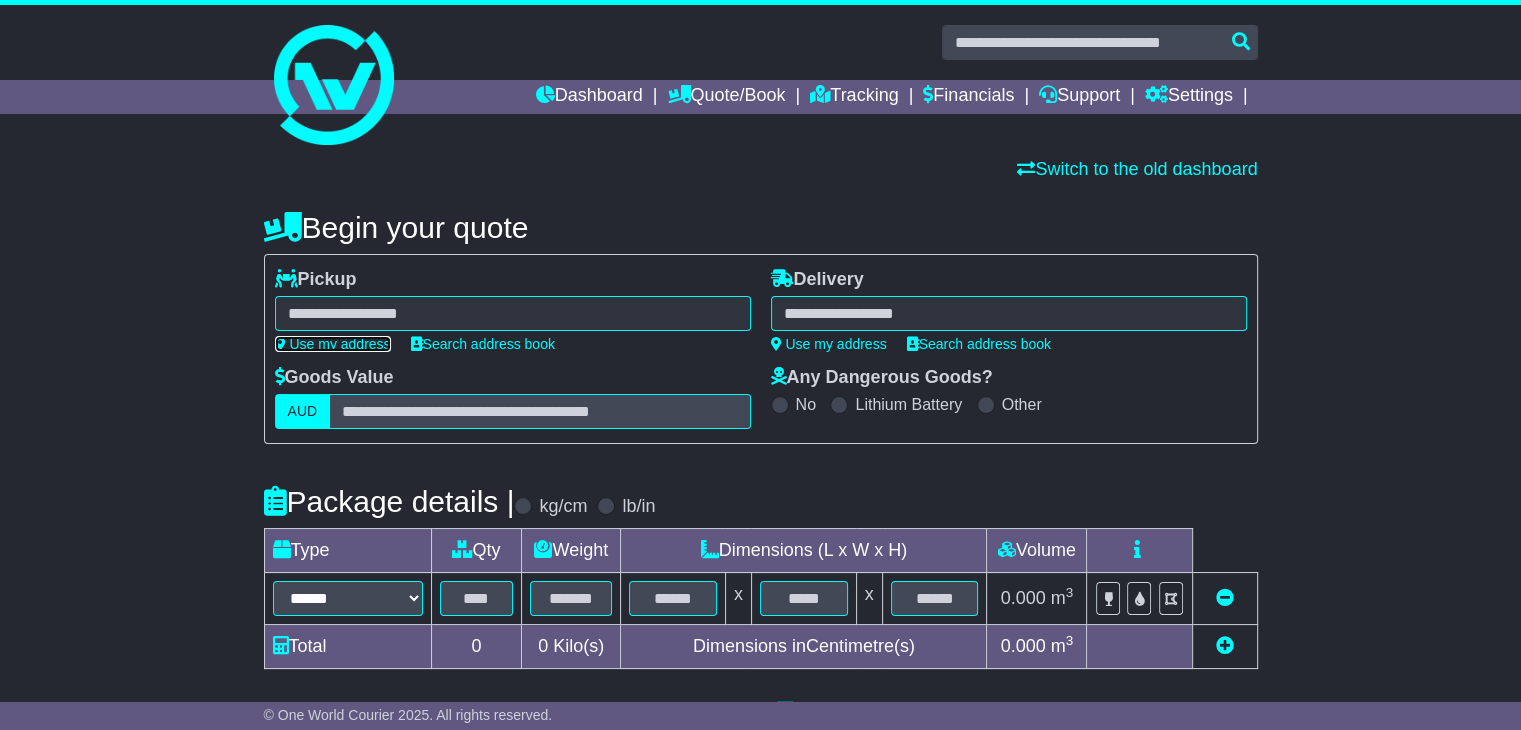 click on "Use my address" at bounding box center (333, 344) 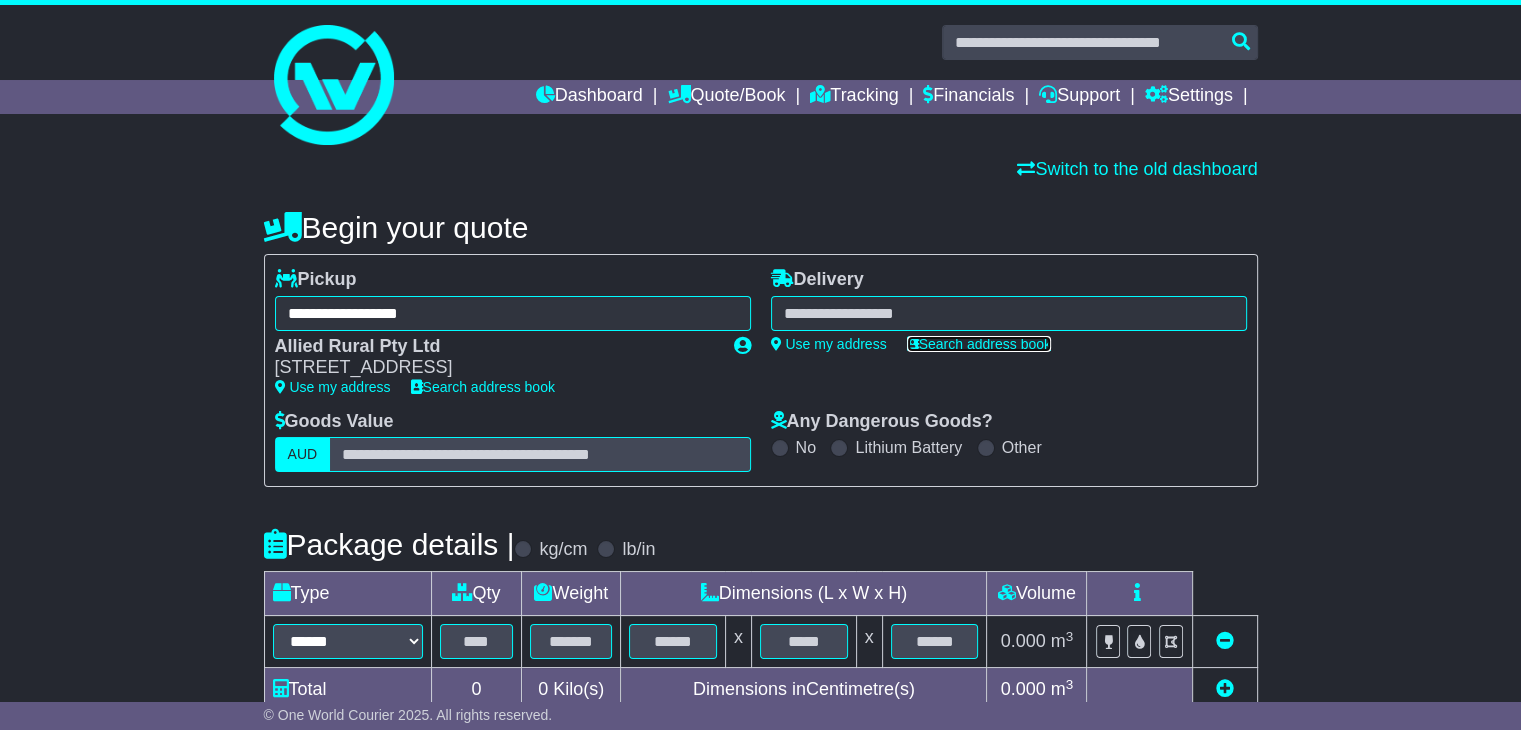 click on "Search address book" at bounding box center (979, 344) 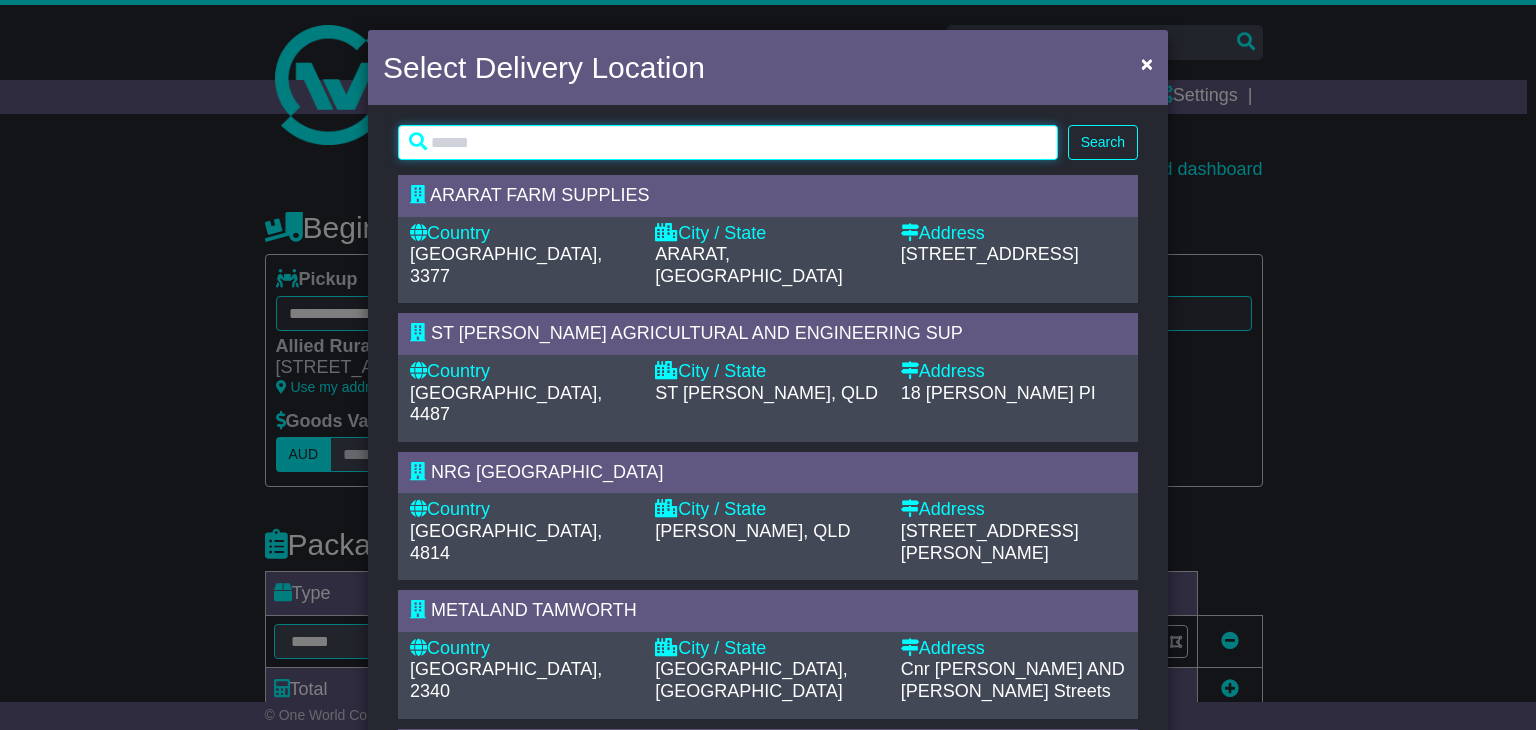 click at bounding box center [728, 142] 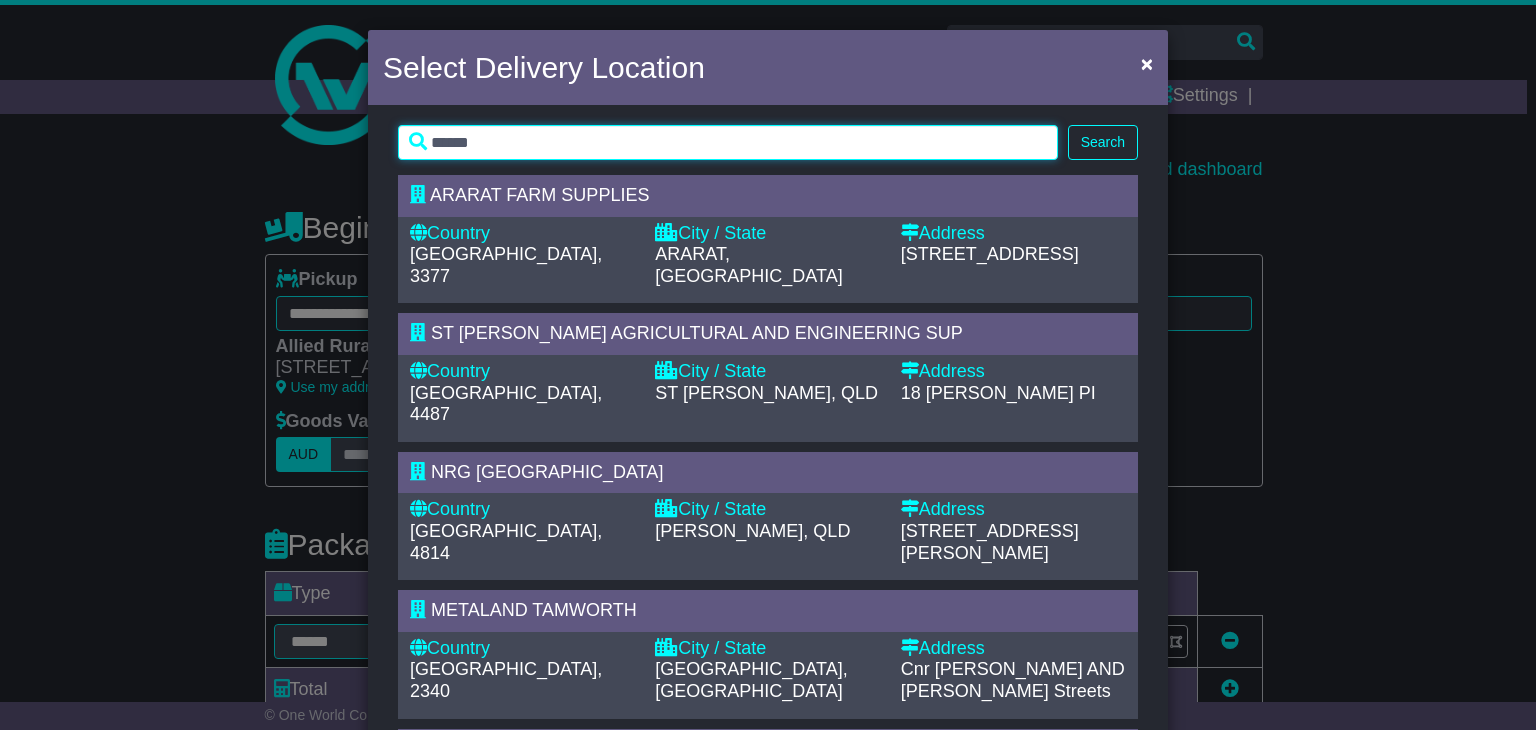 type on "******" 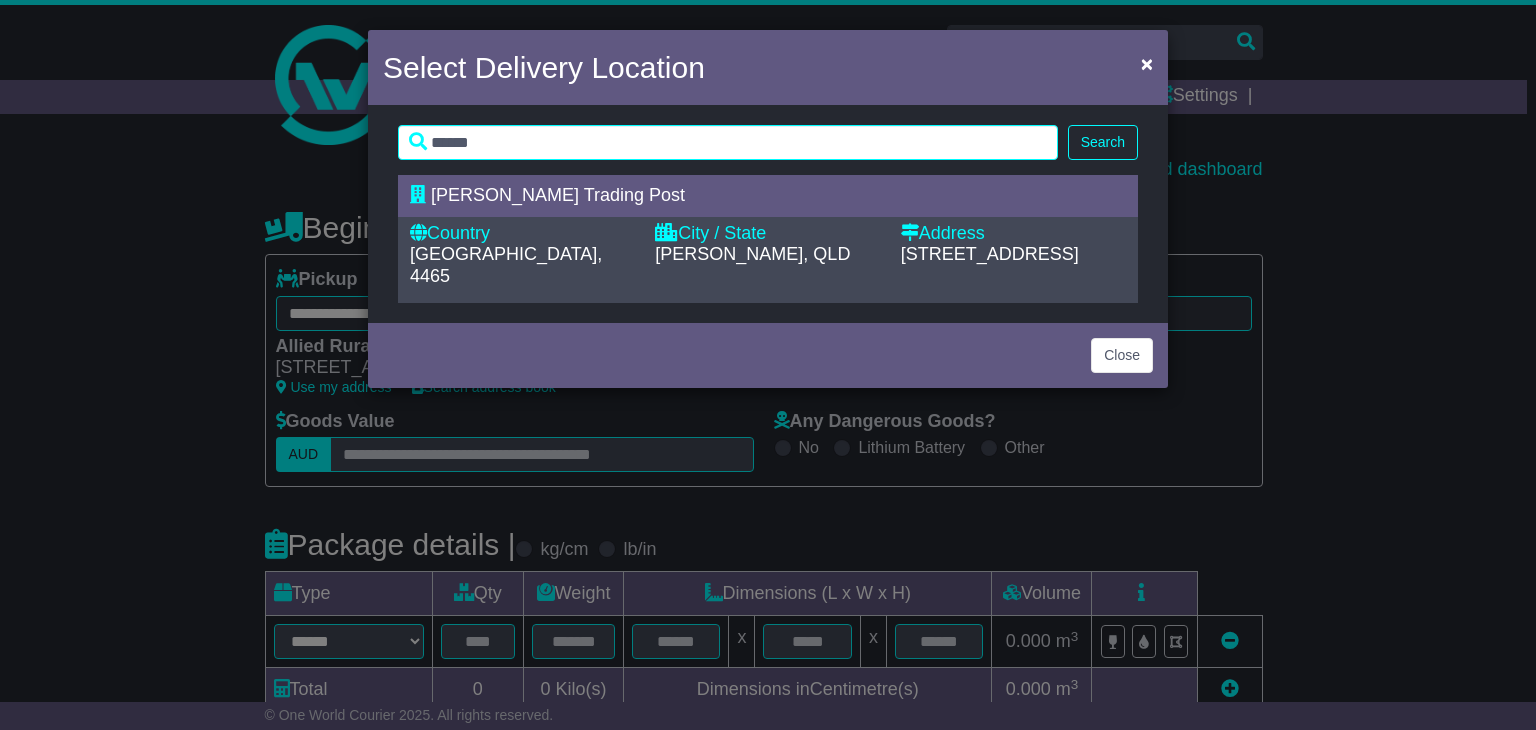 click on "City / State" at bounding box center [767, 234] 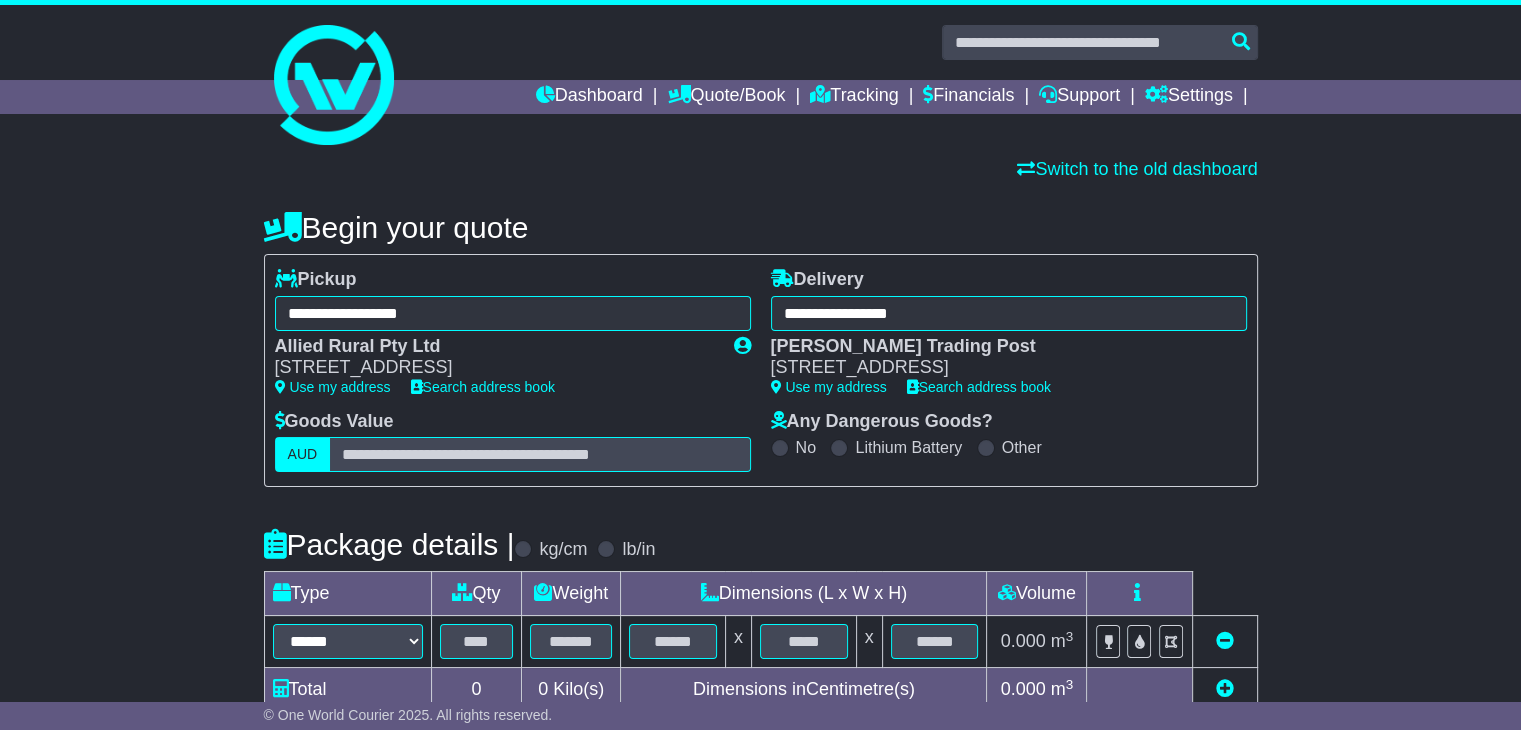 scroll, scrollTop: 370, scrollLeft: 0, axis: vertical 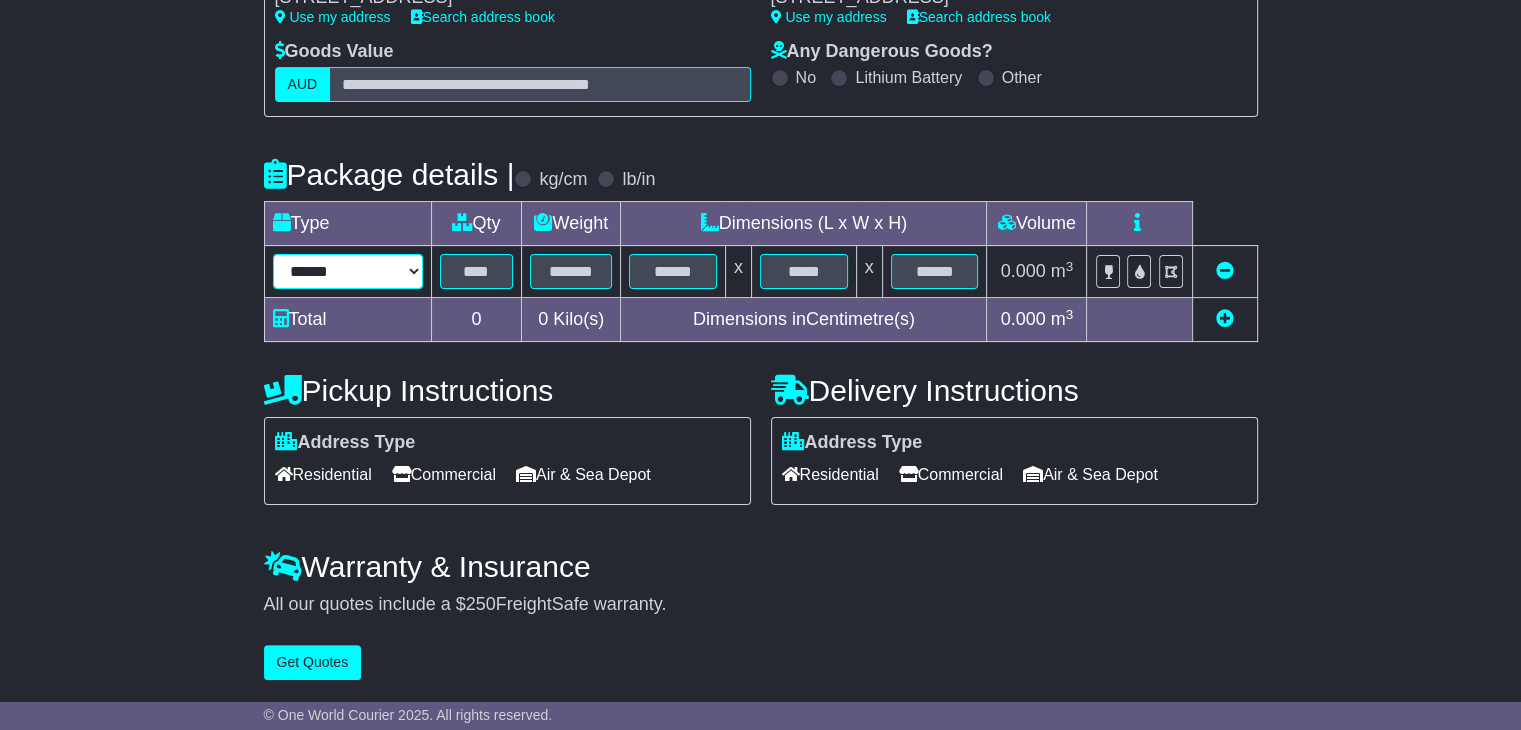 click on "****** ****** *** ******** ***** **** **** ****** *** *******" at bounding box center (348, 271) 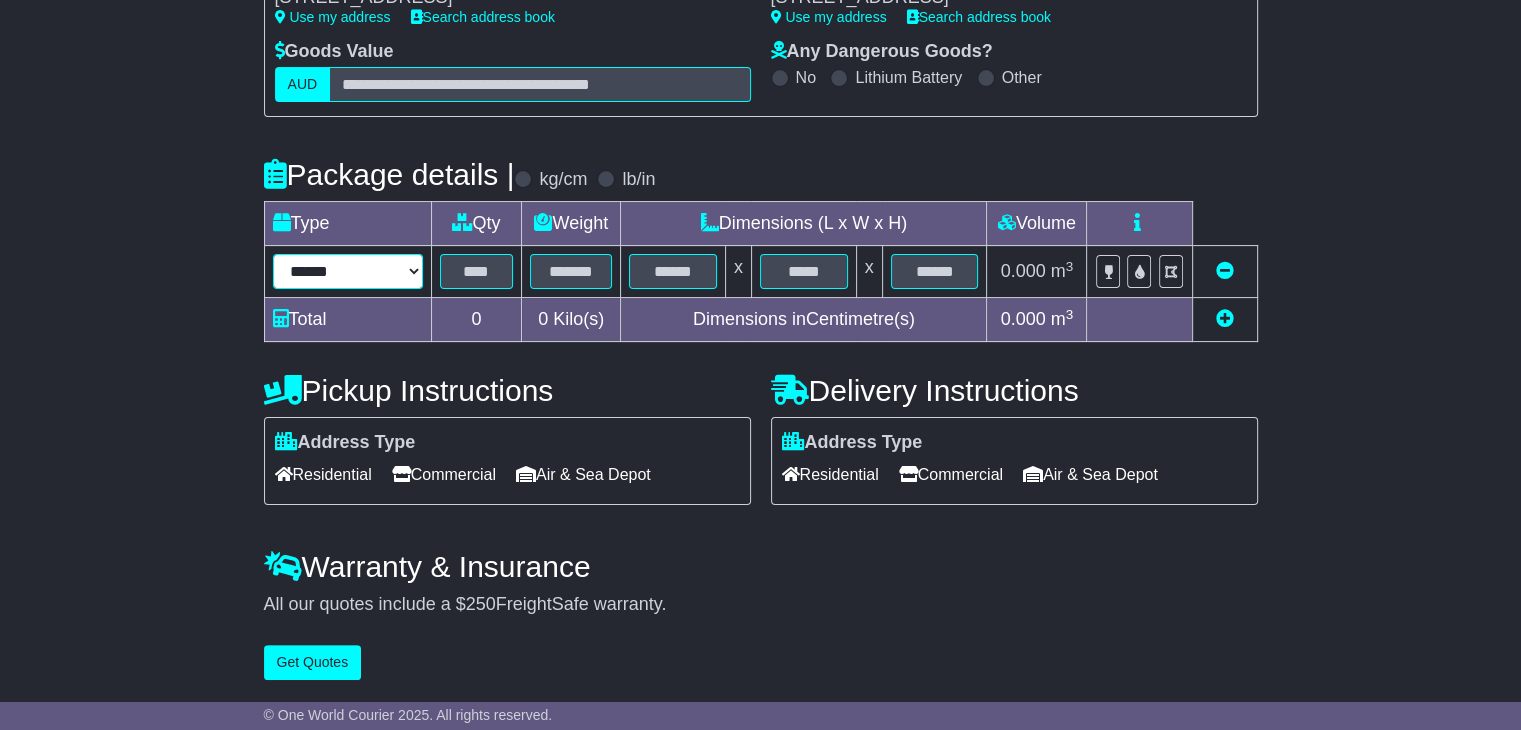 select on "*****" 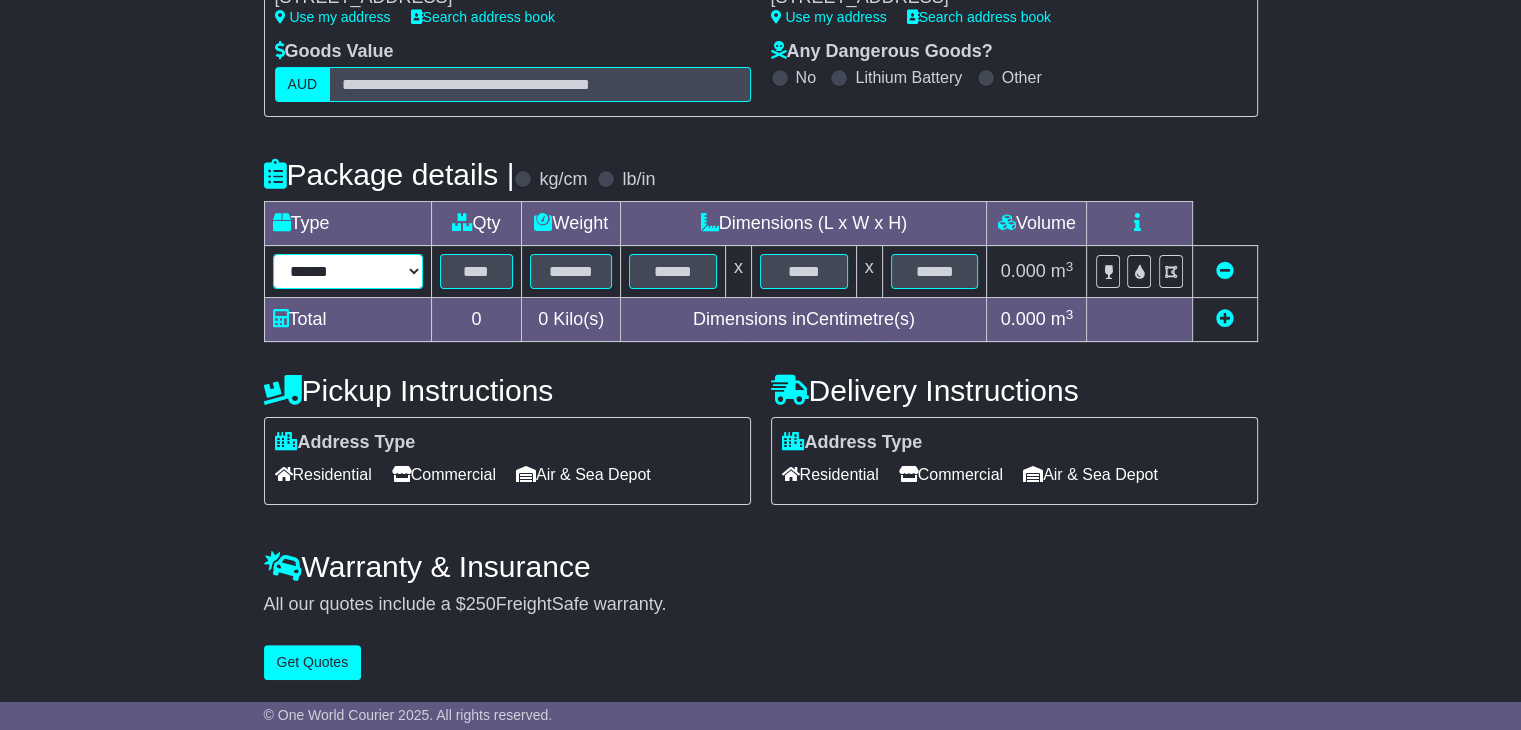 click on "****** ****** *** ******** ***** **** **** ****** *** *******" at bounding box center (348, 271) 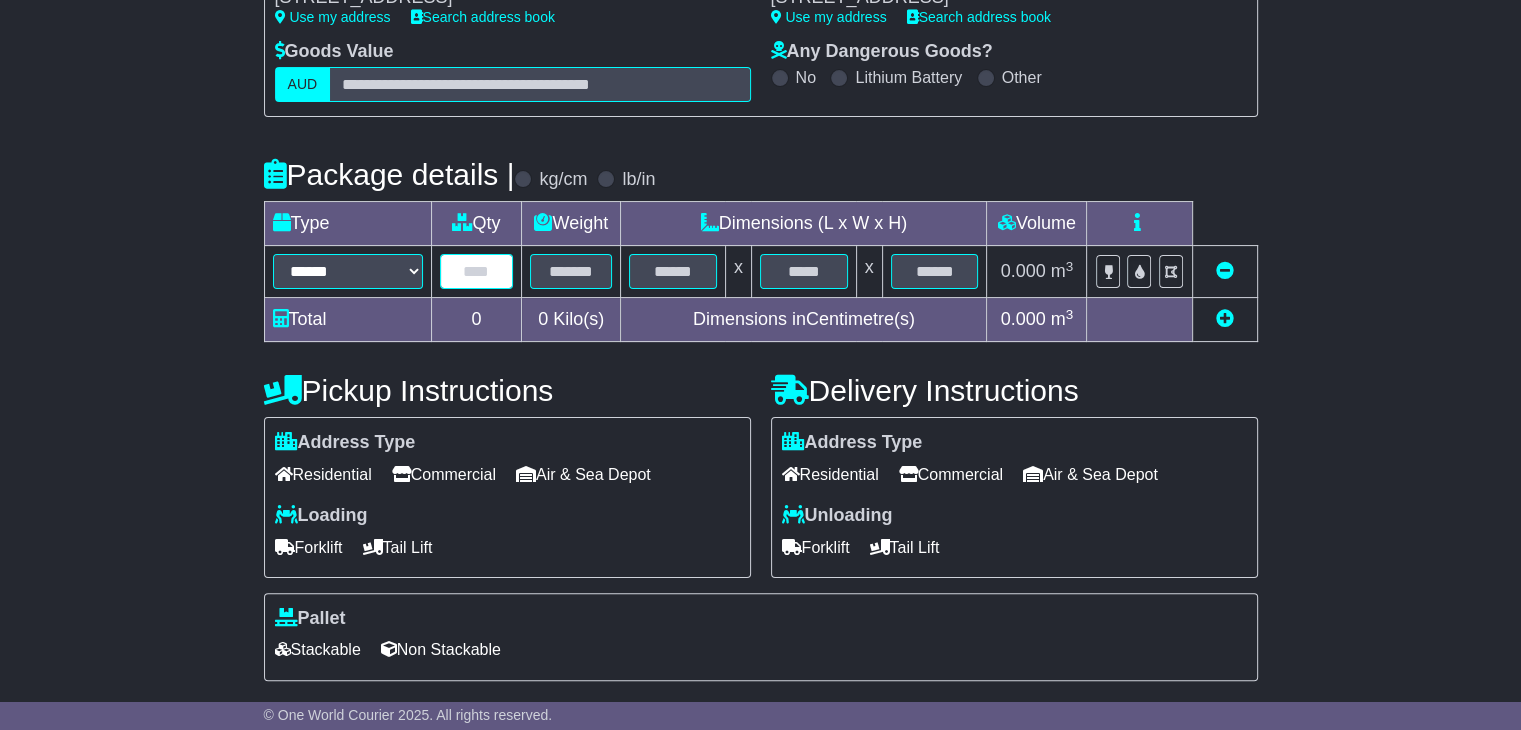 click at bounding box center (477, 271) 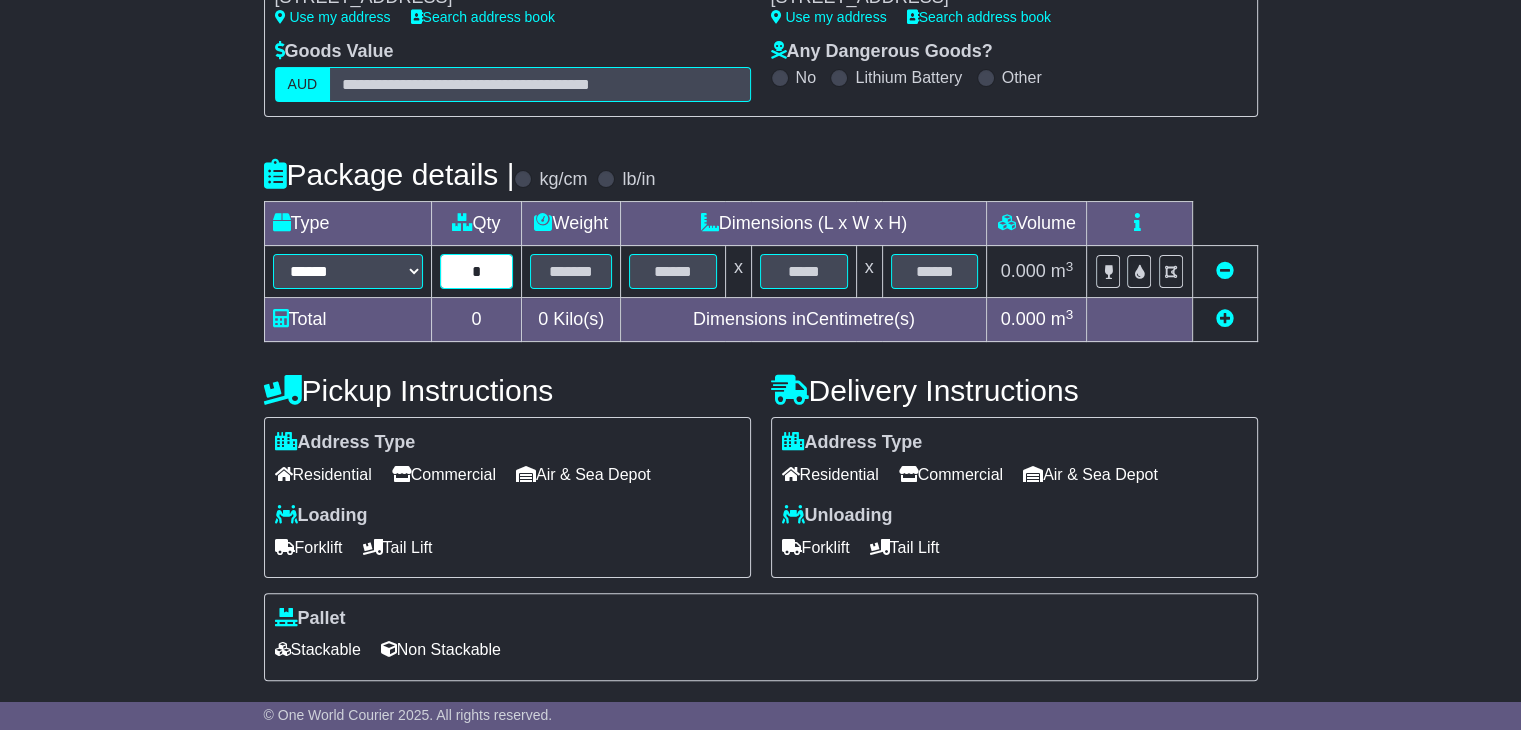type on "*" 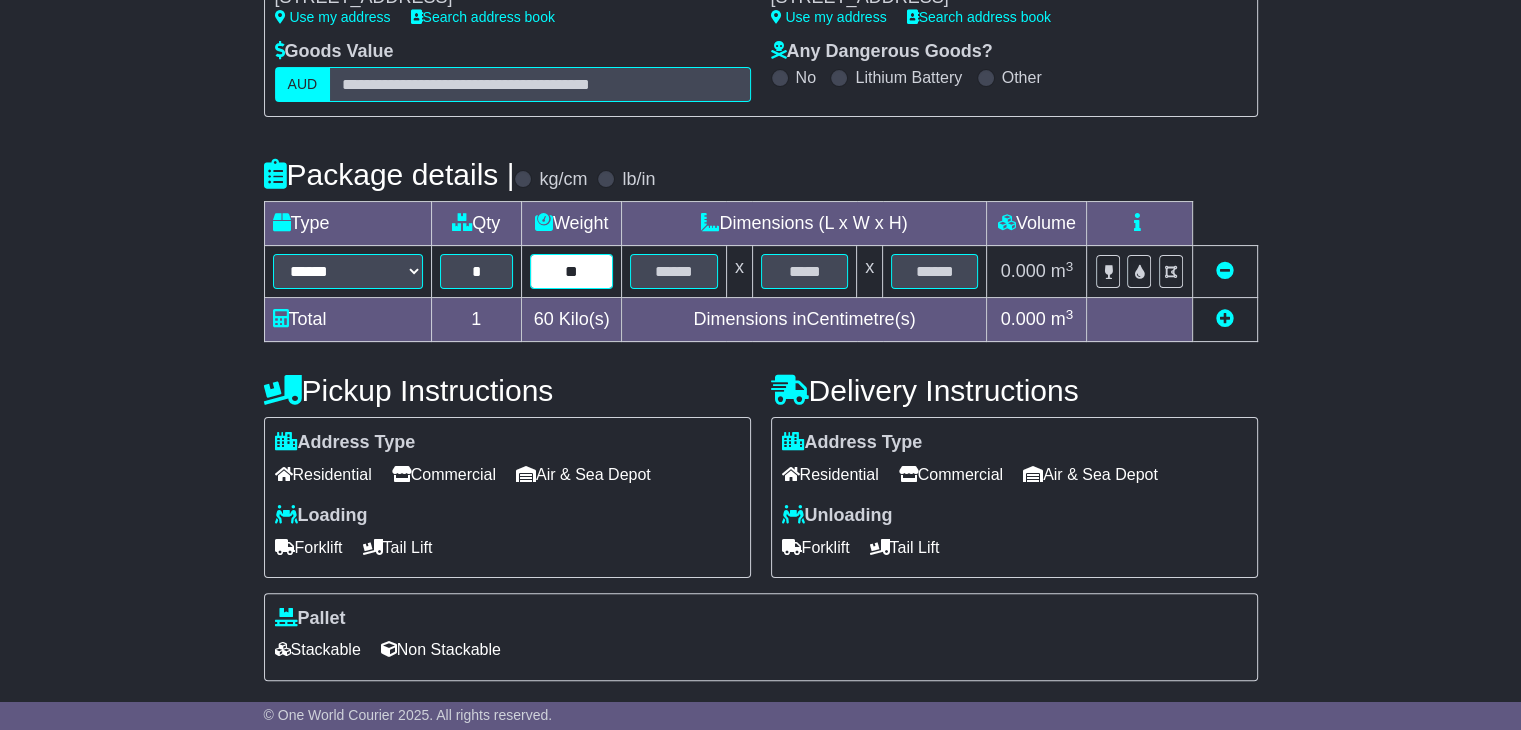 click on "**" at bounding box center [572, 271] 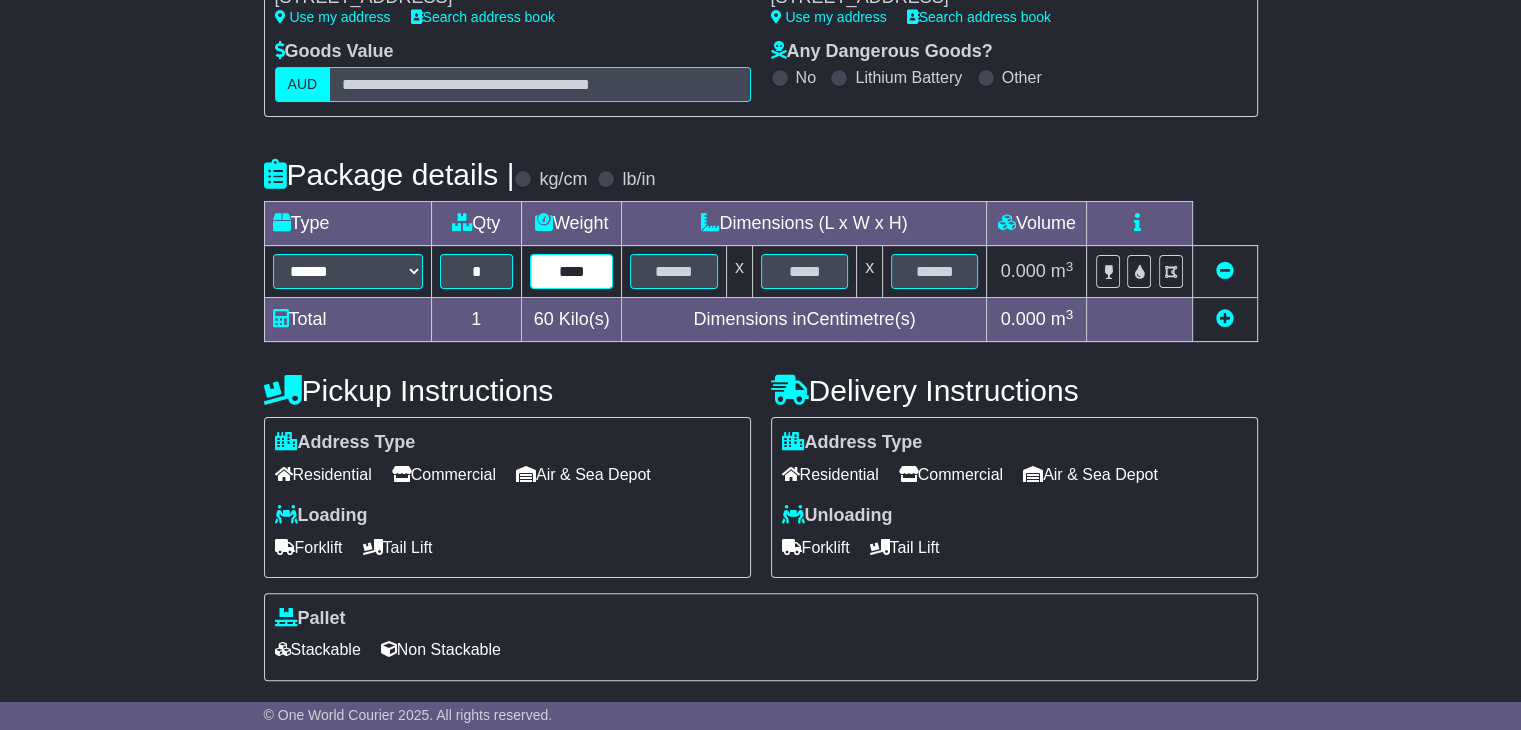 type on "****" 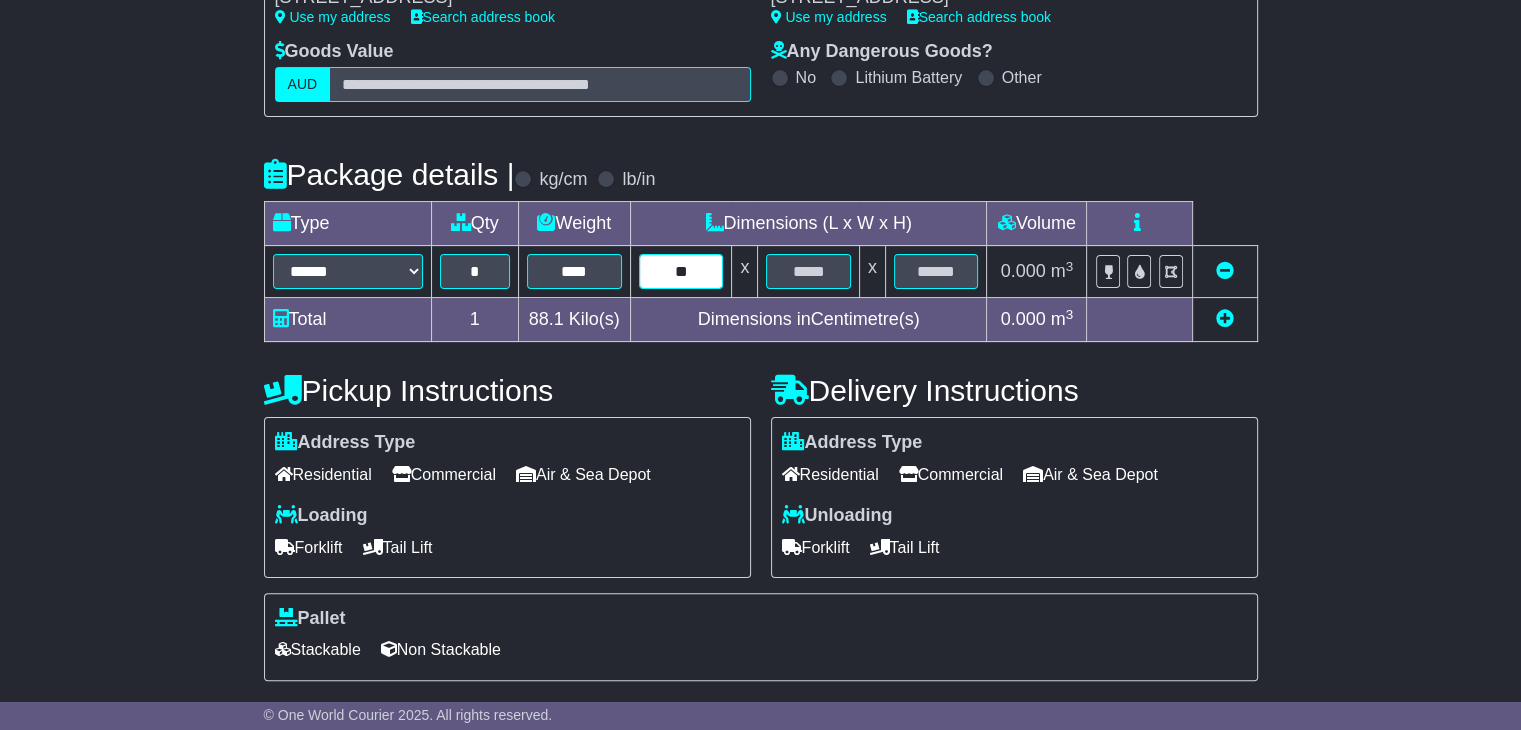 type on "**" 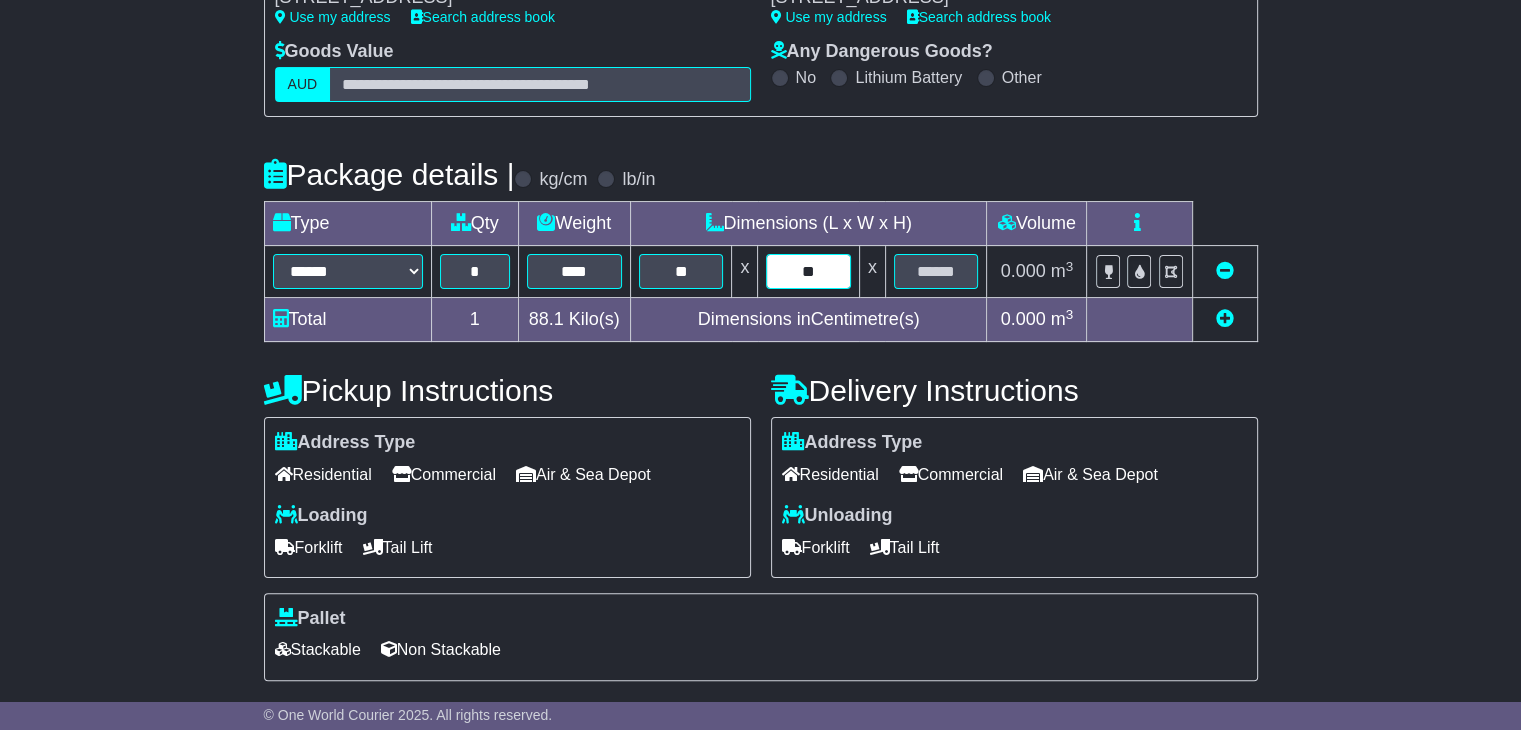 type on "**" 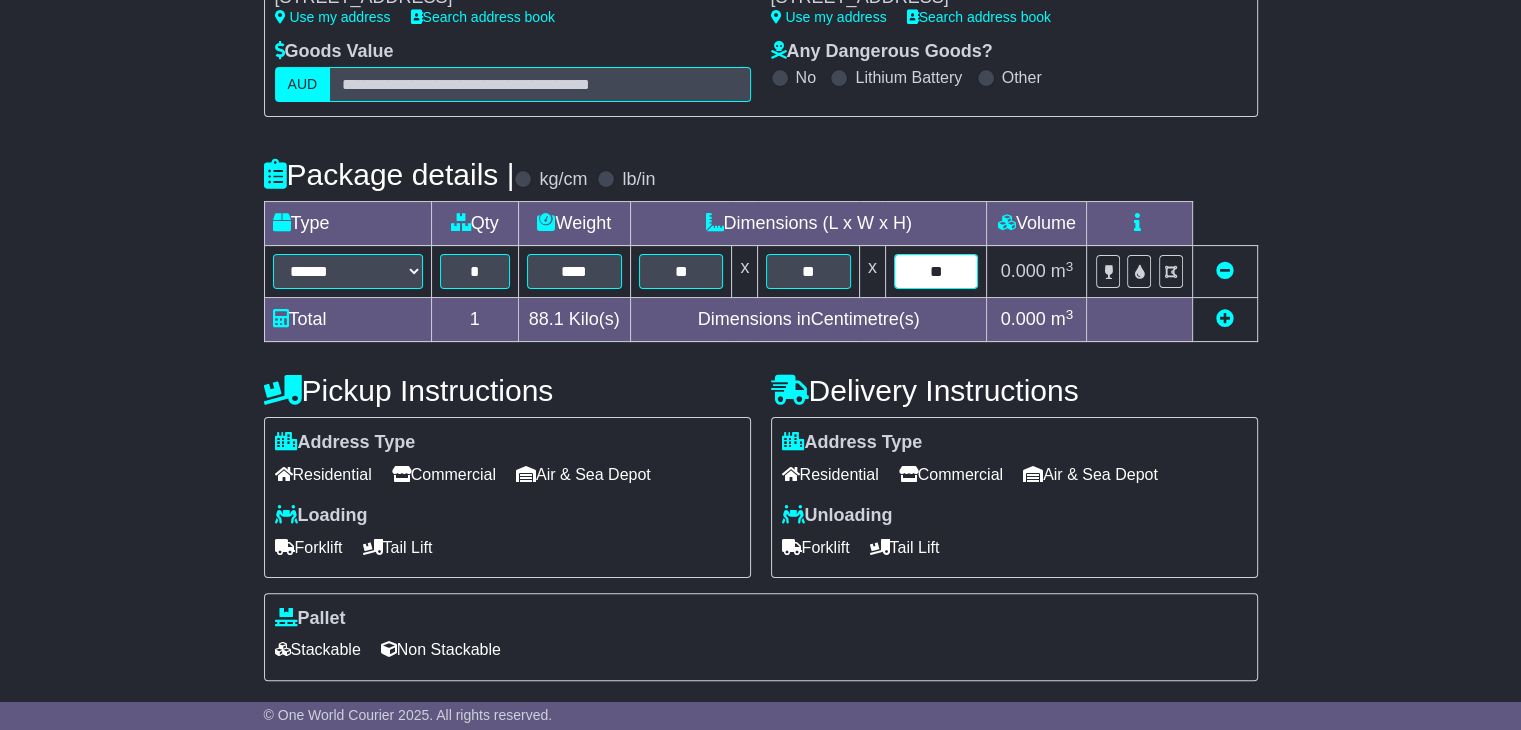 type on "**" 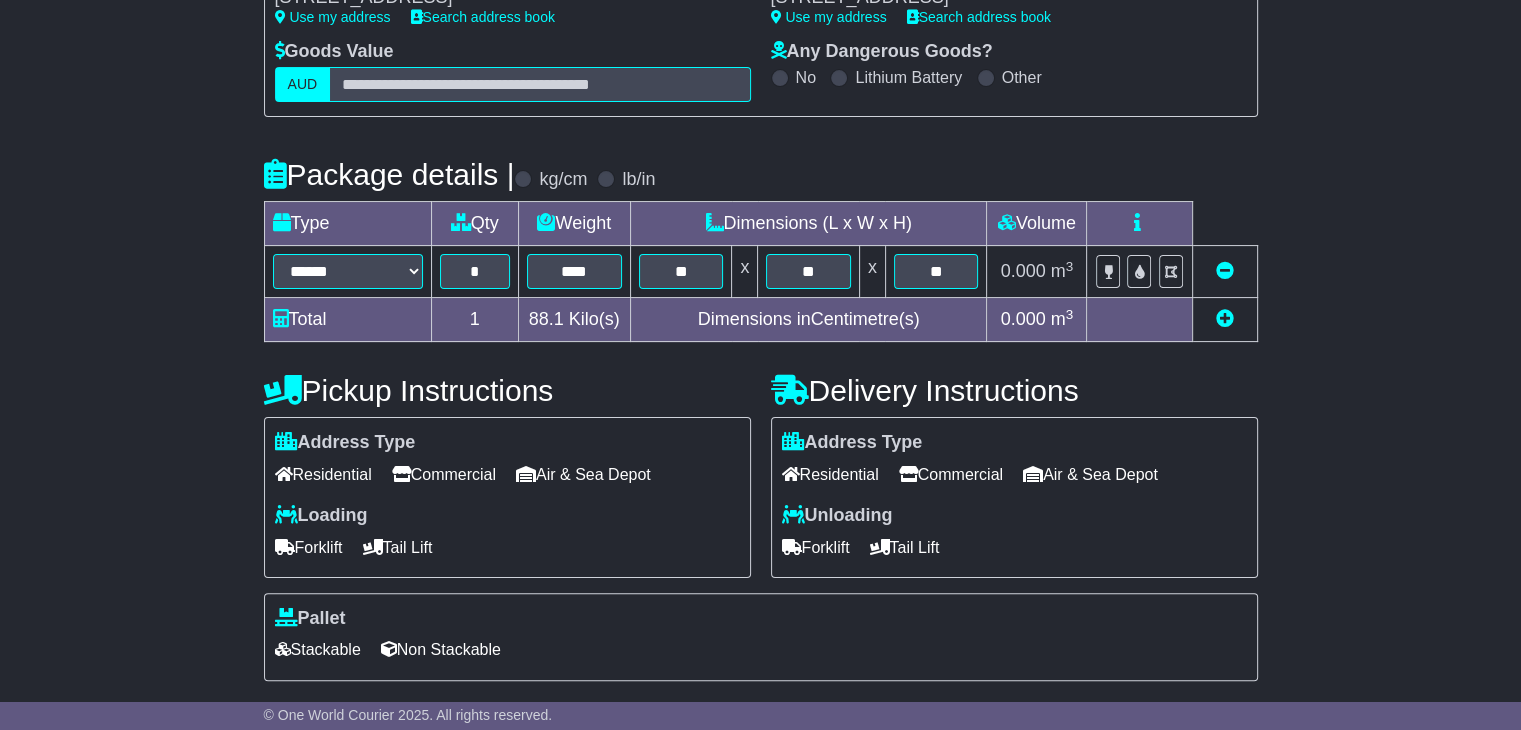 click on "Forklift" at bounding box center (816, 547) 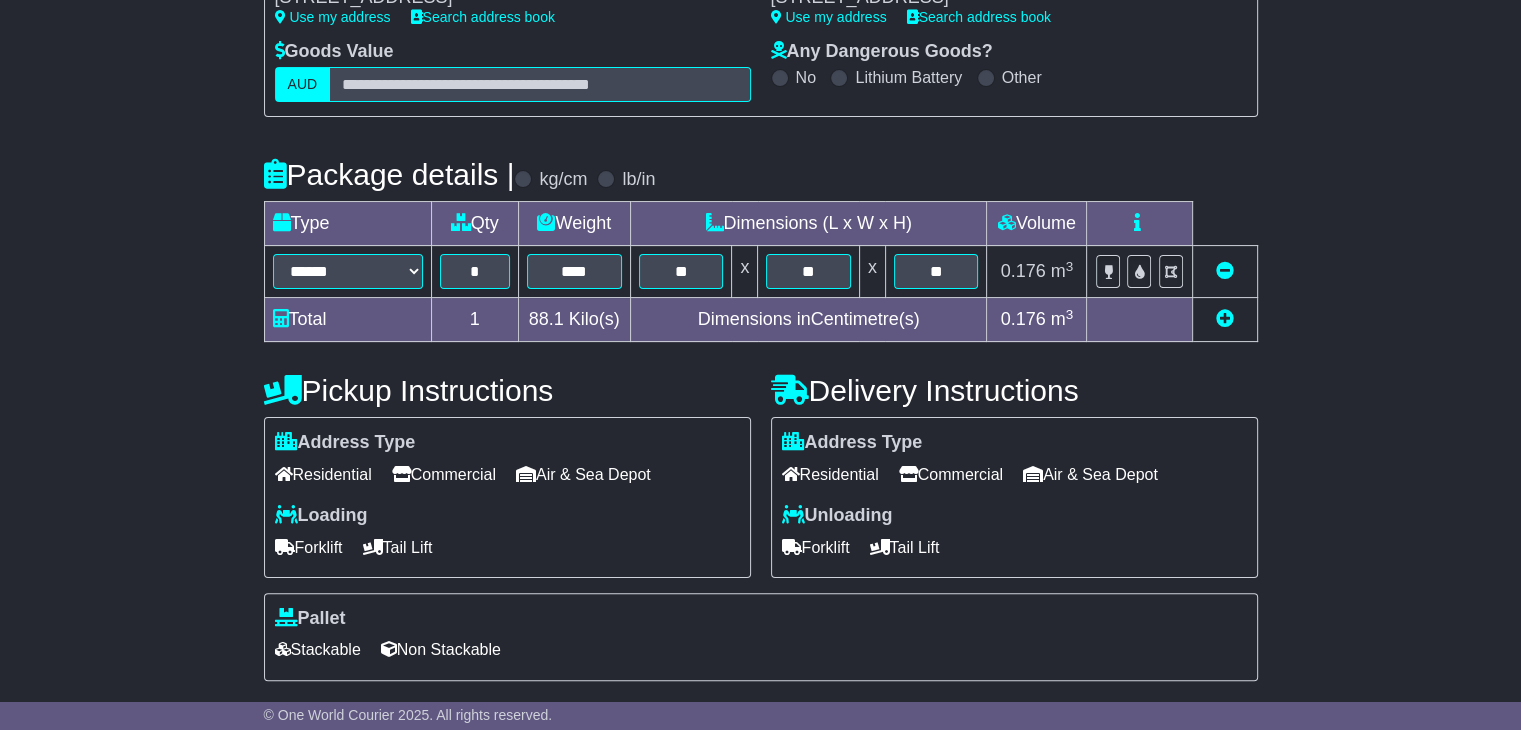 click at bounding box center (285, 547) 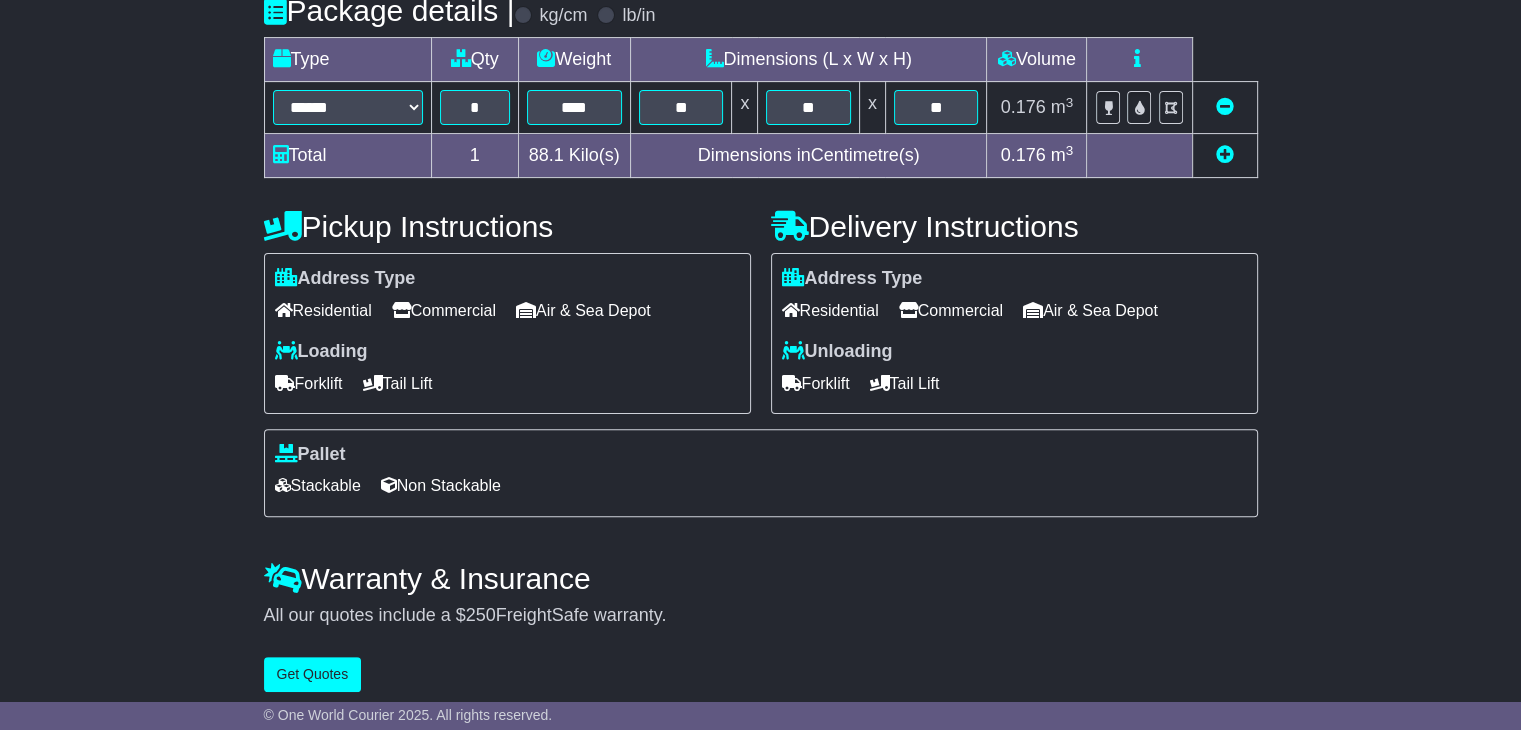 scroll, scrollTop: 548, scrollLeft: 0, axis: vertical 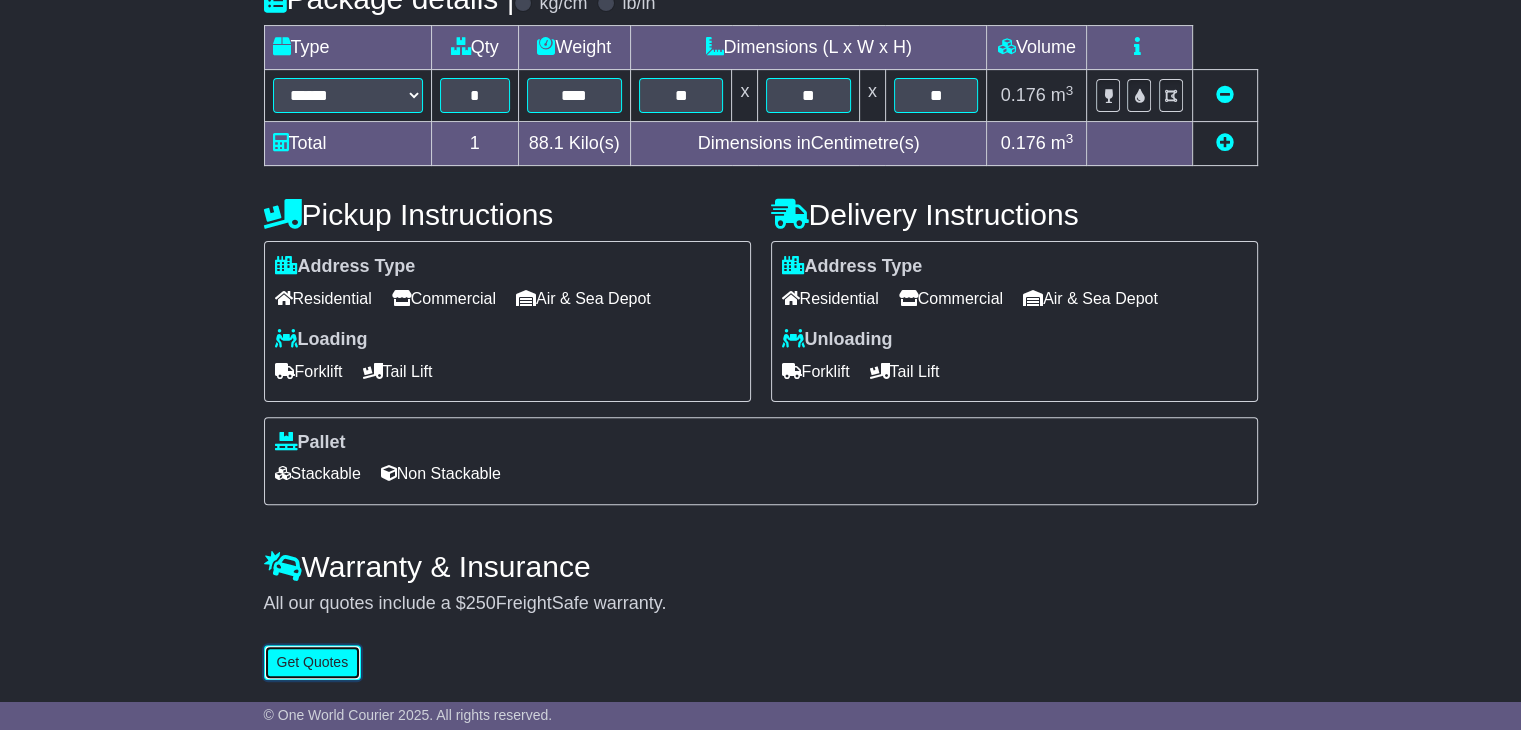 click on "Get Quotes" at bounding box center [313, 662] 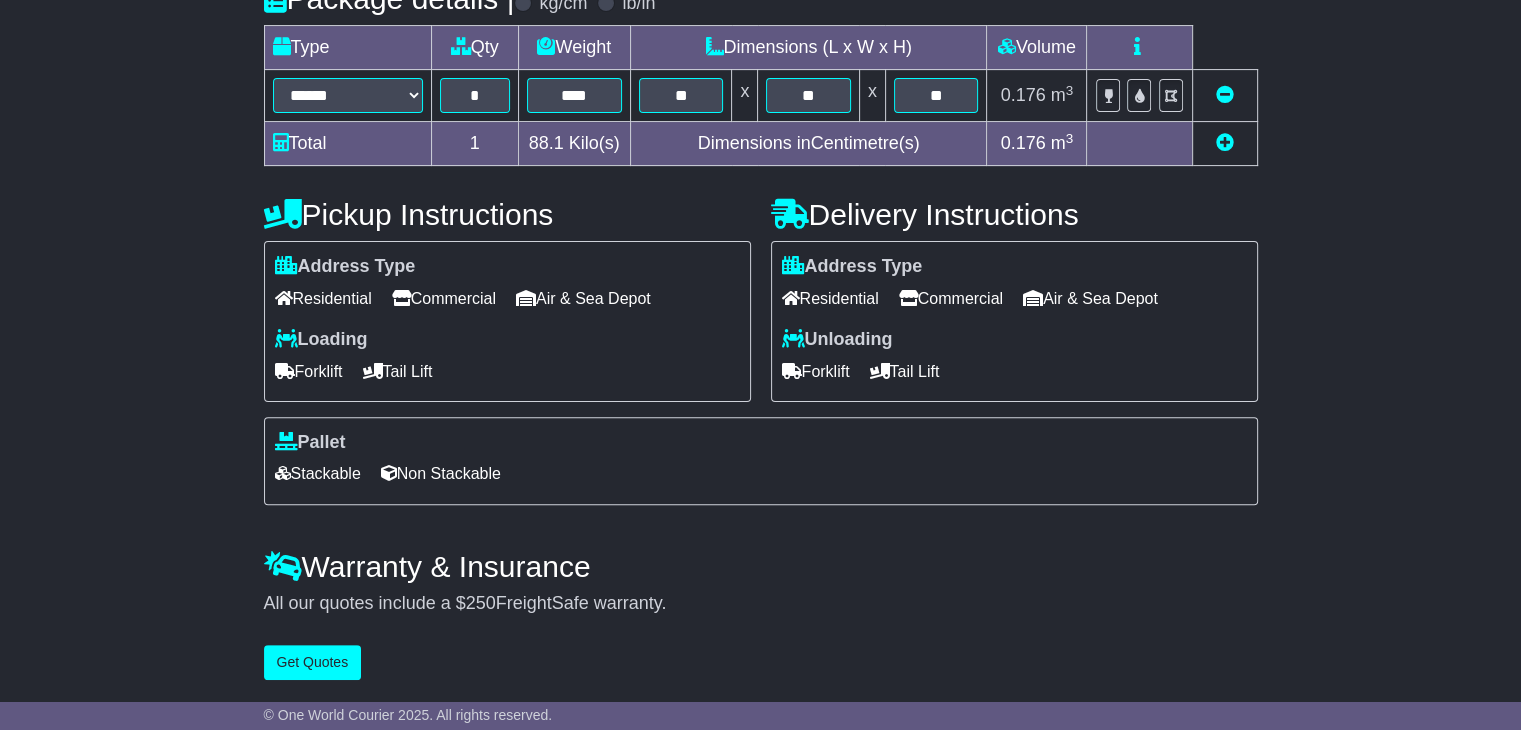 scroll, scrollTop: 0, scrollLeft: 0, axis: both 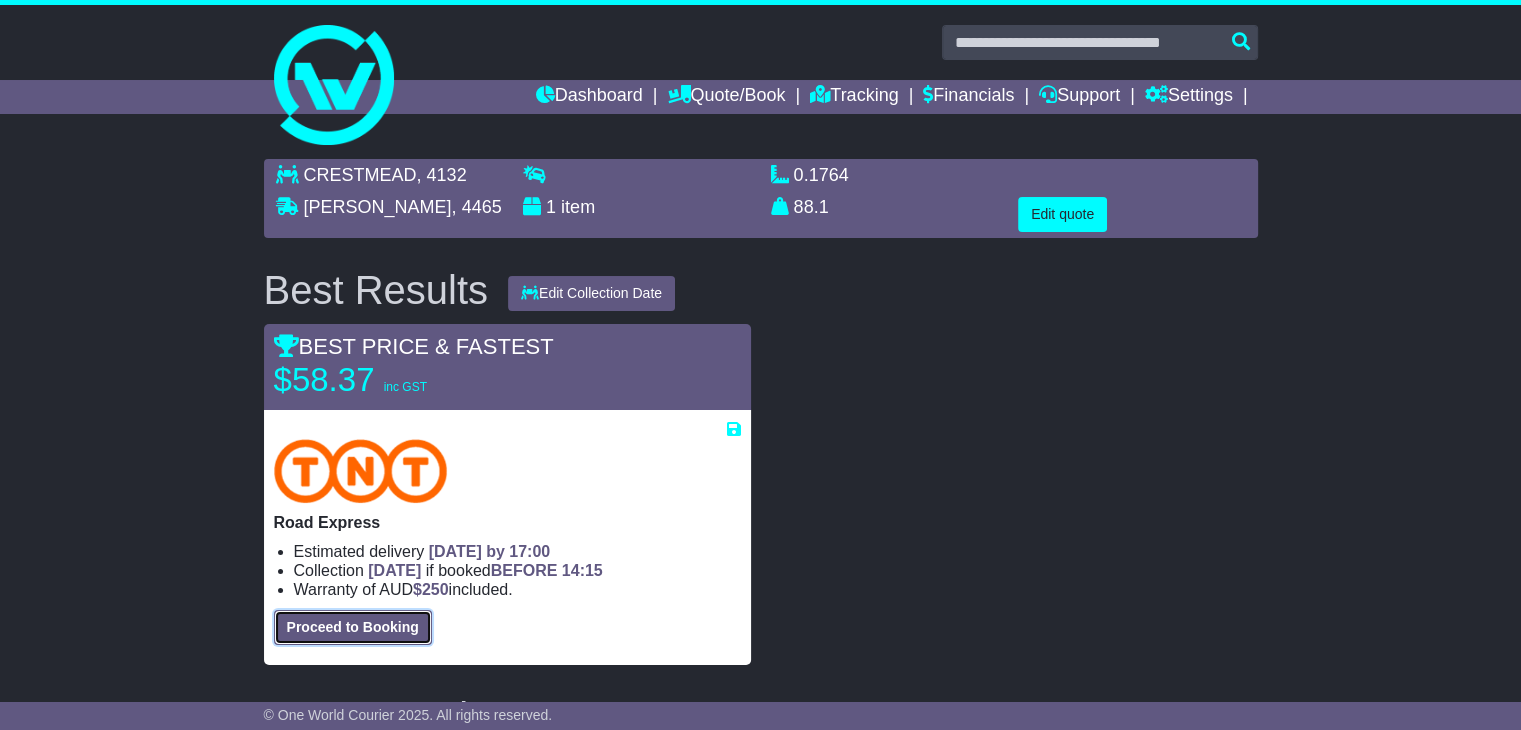click on "Proceed to Booking" at bounding box center [353, 627] 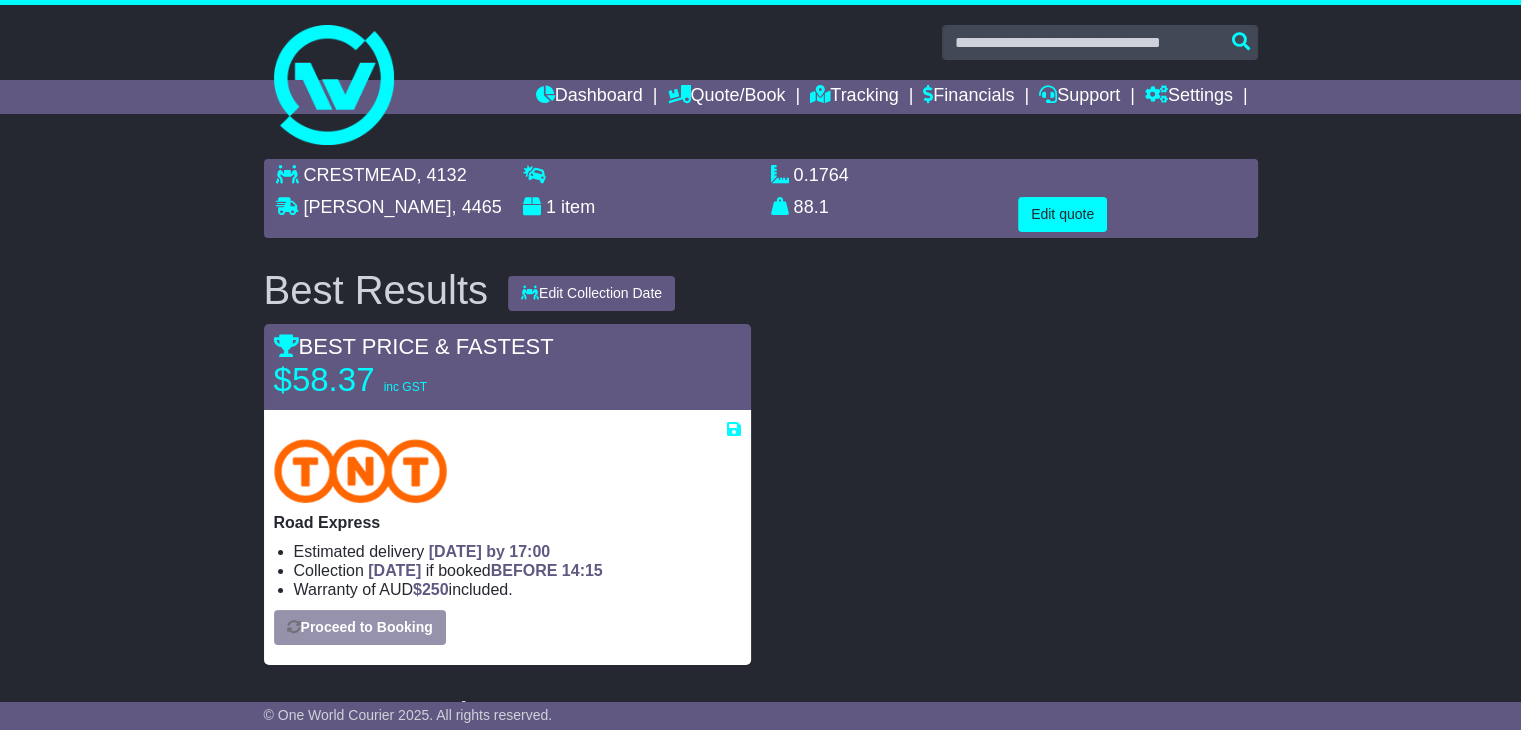 select on "*****" 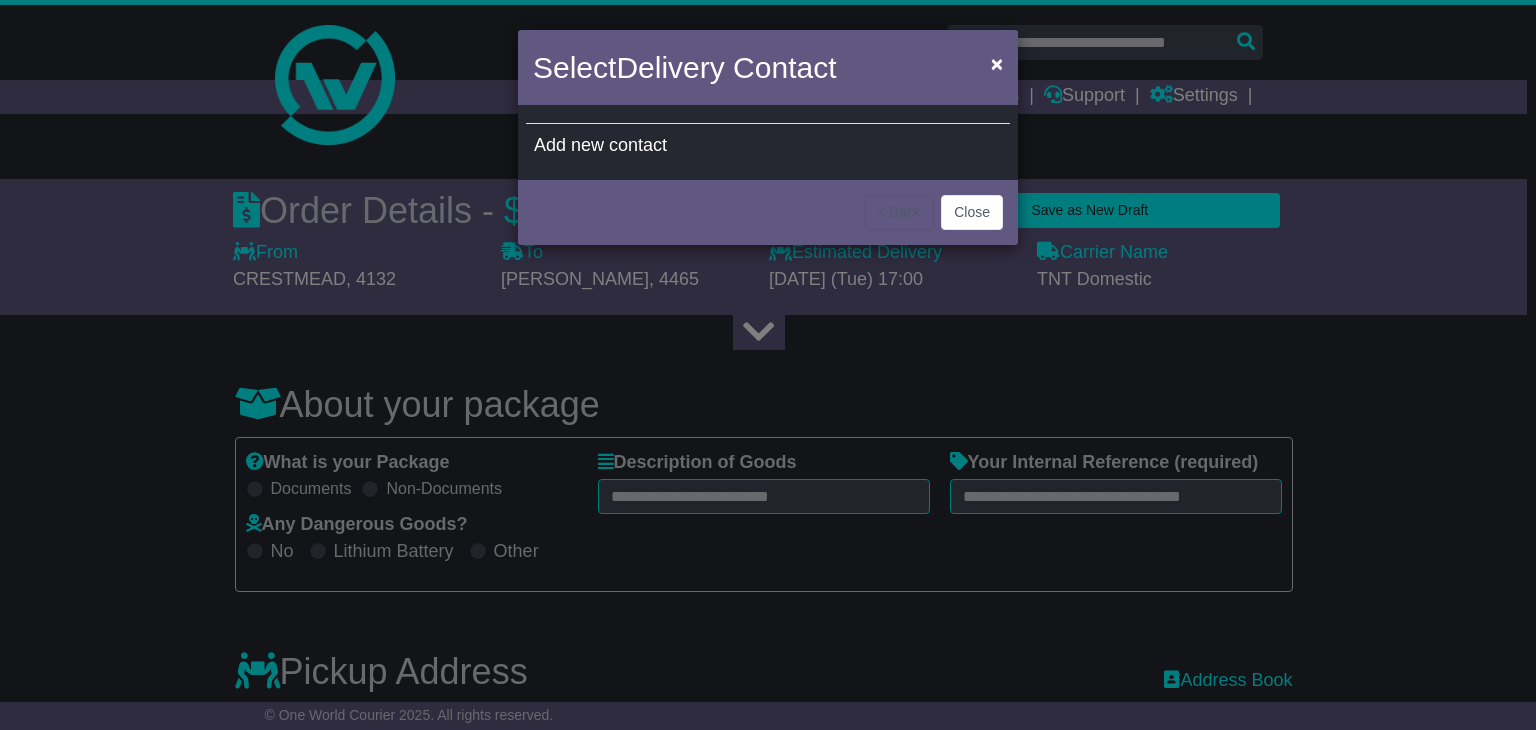 select 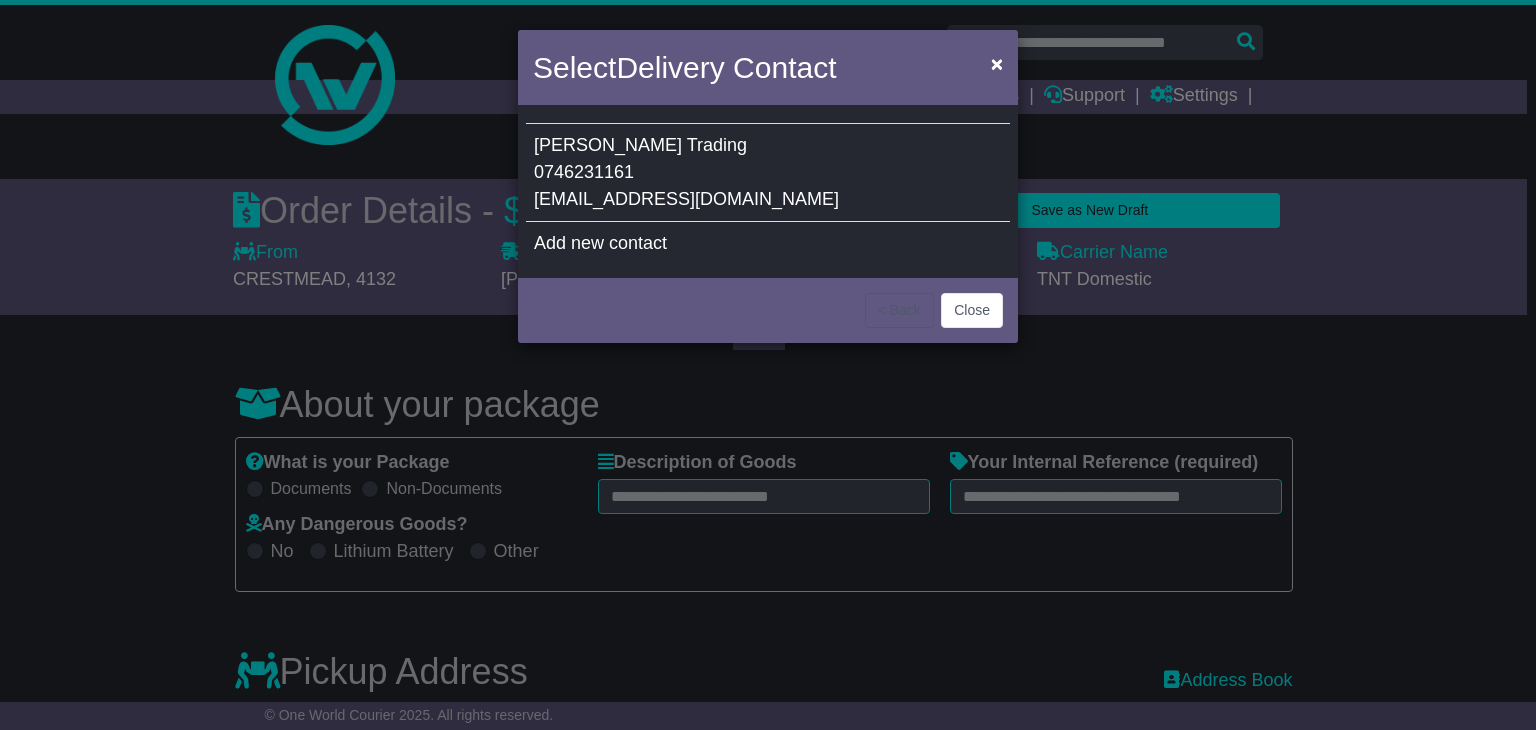 click on "0746231161" at bounding box center [584, 172] 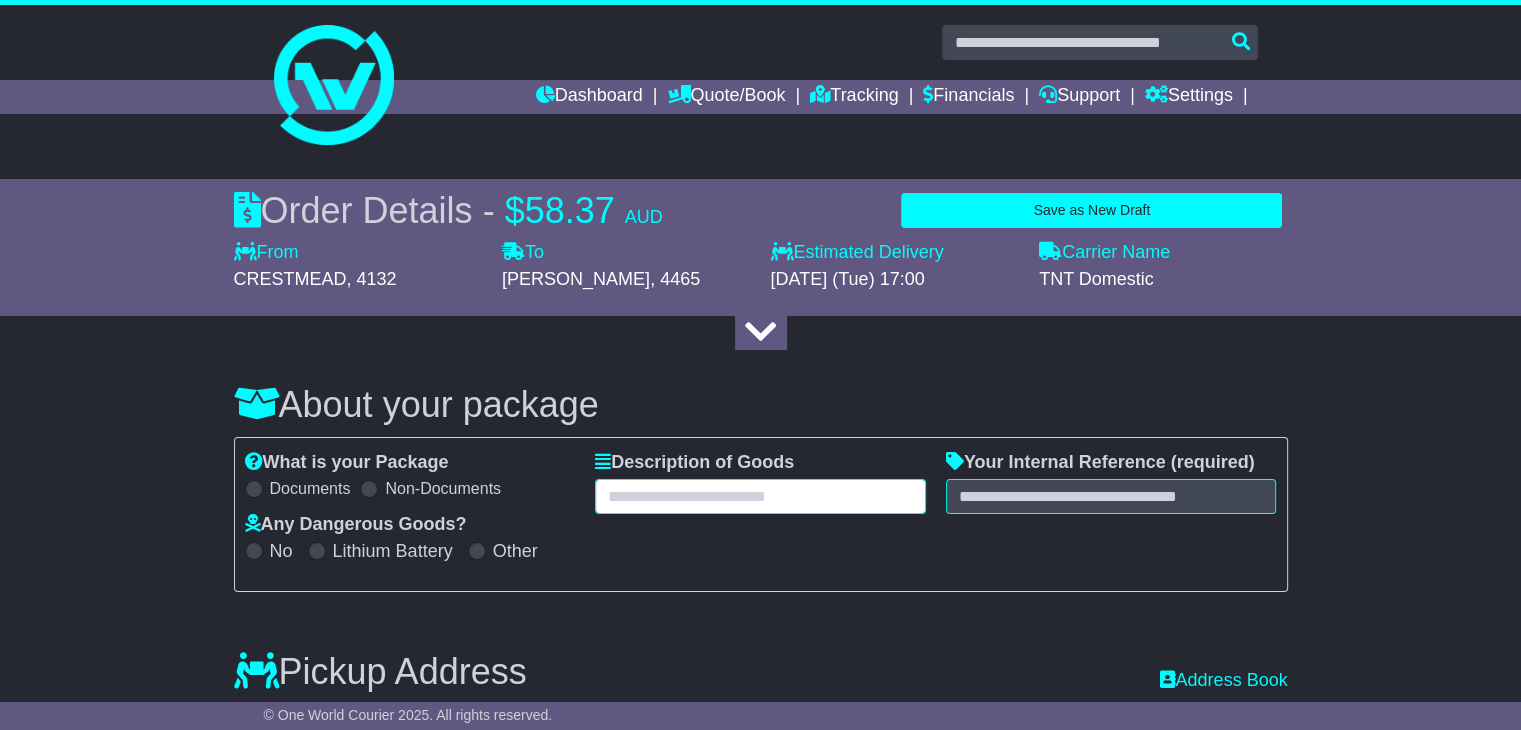 click at bounding box center [760, 496] 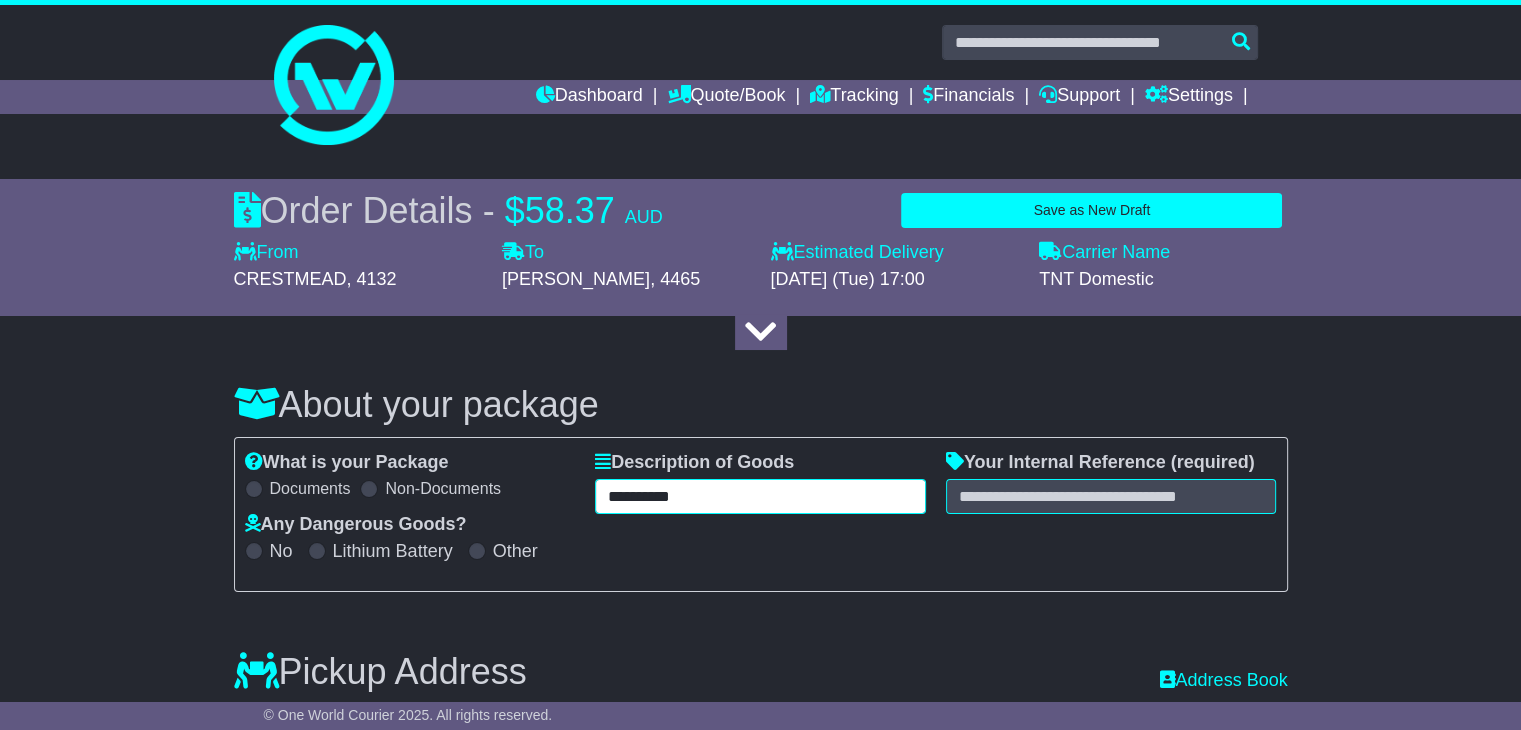type on "**********" 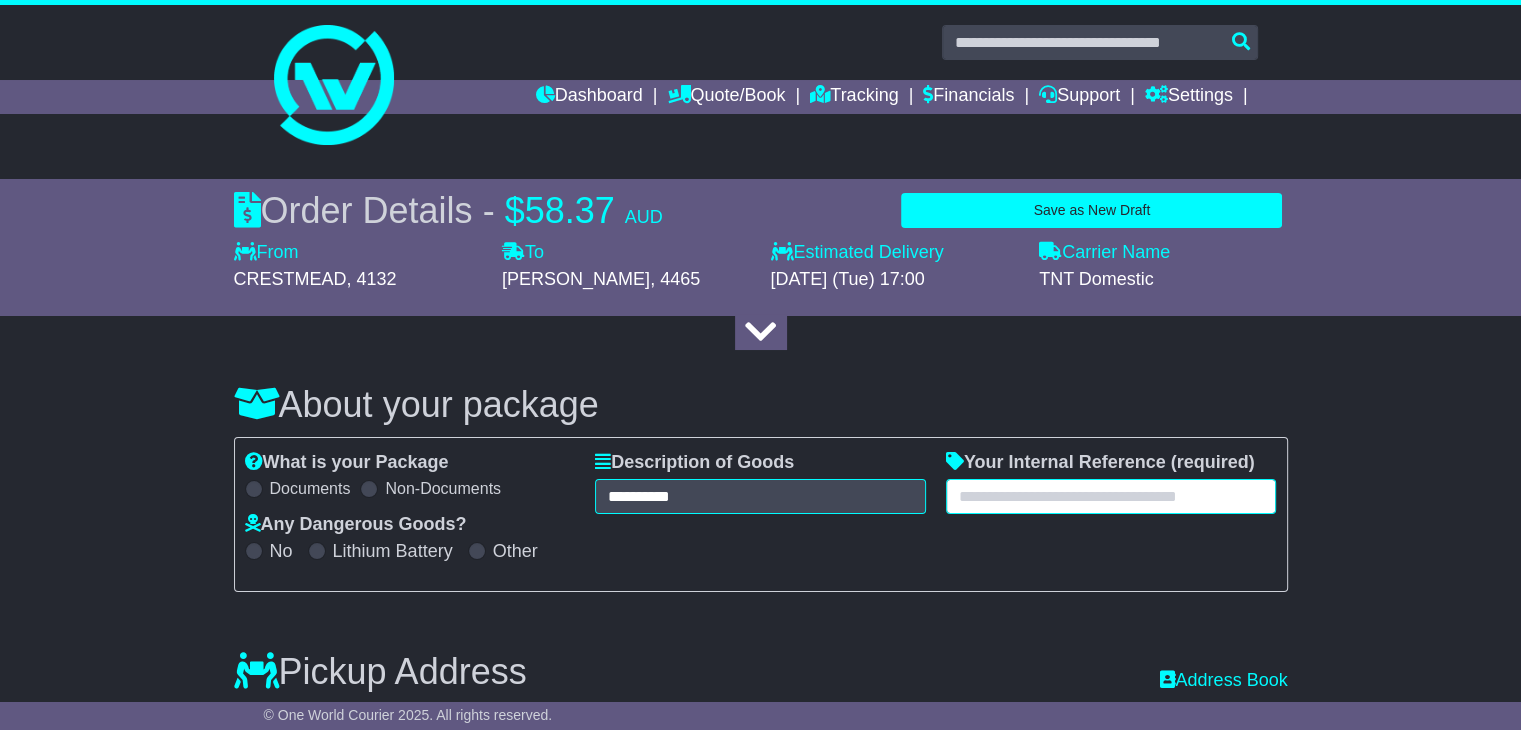 click at bounding box center (1111, 496) 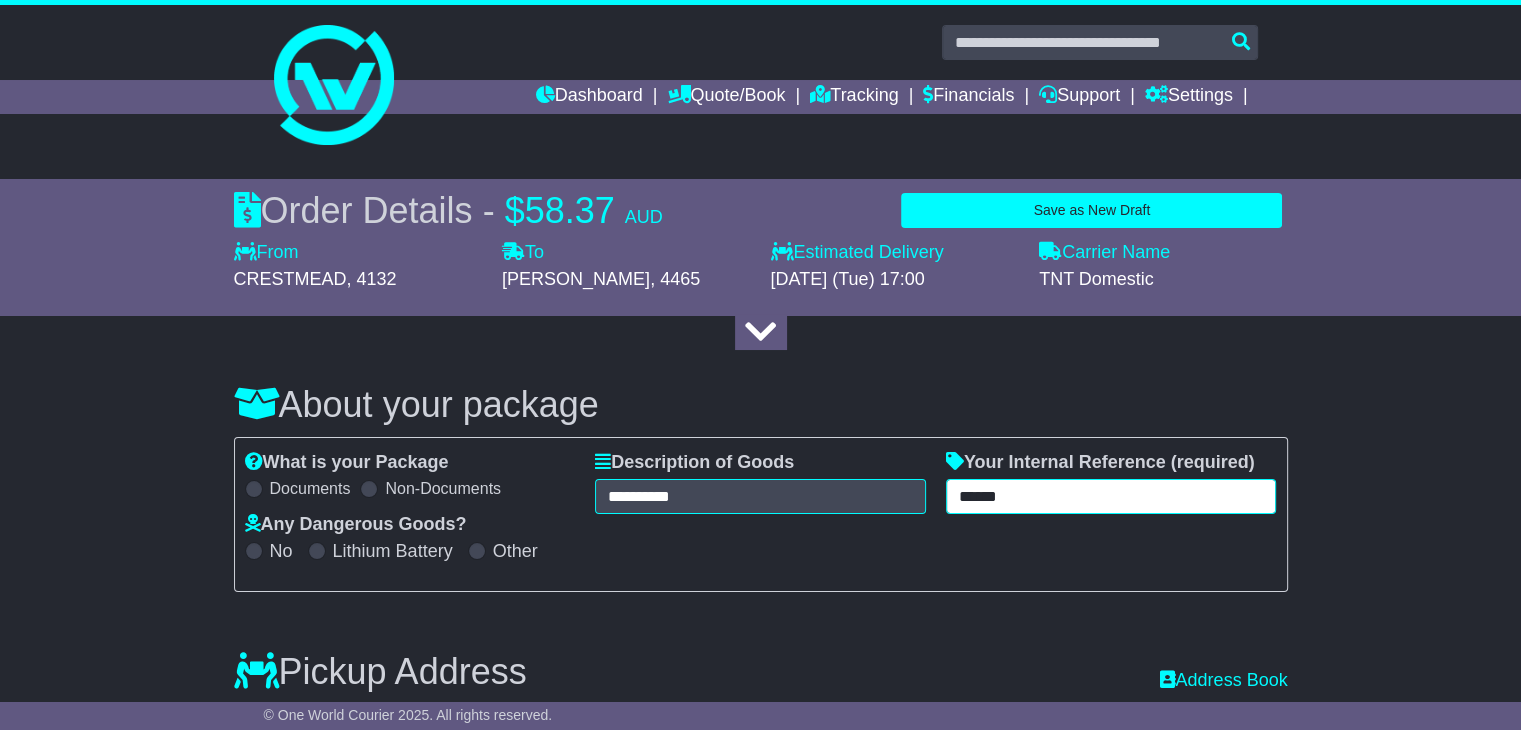type on "******" 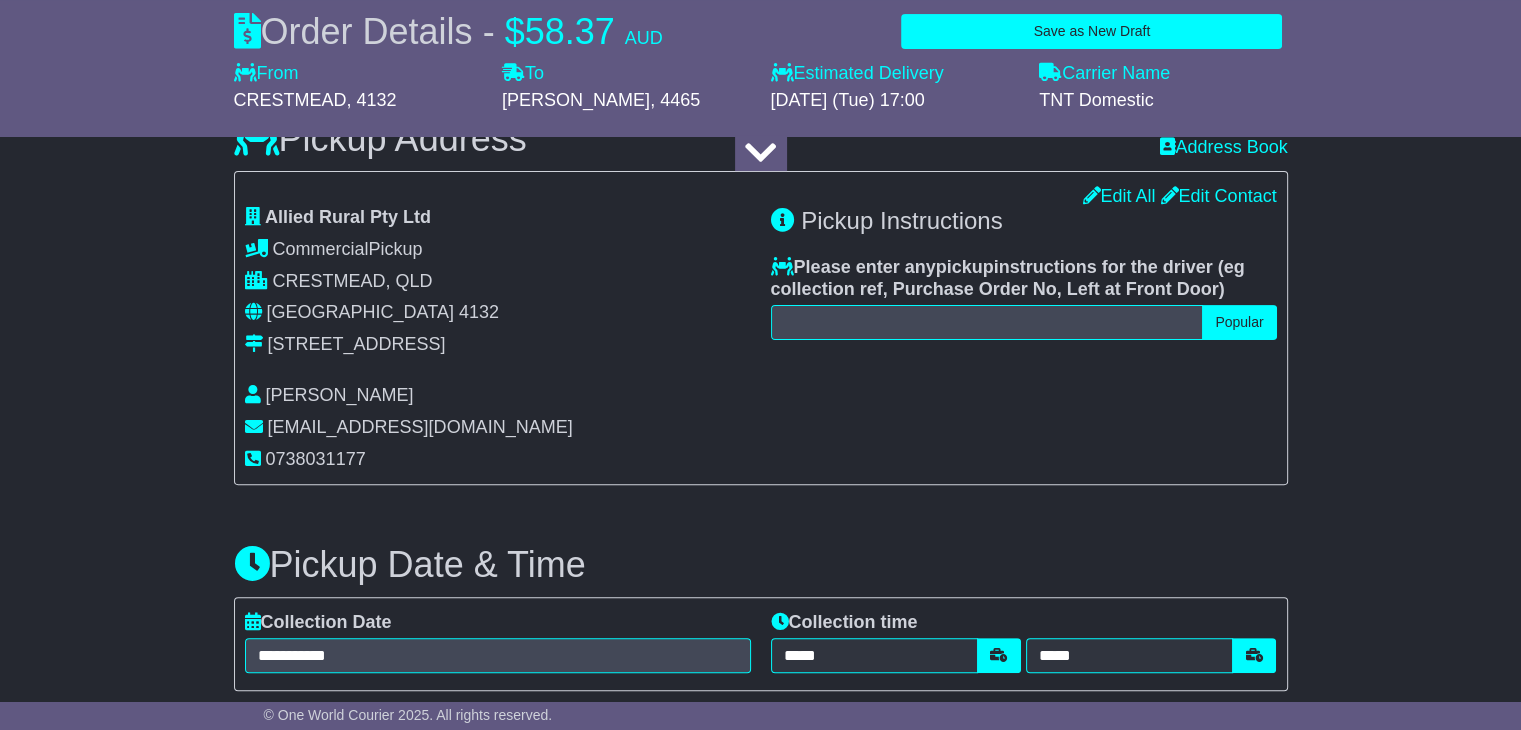 scroll, scrollTop: 1066, scrollLeft: 0, axis: vertical 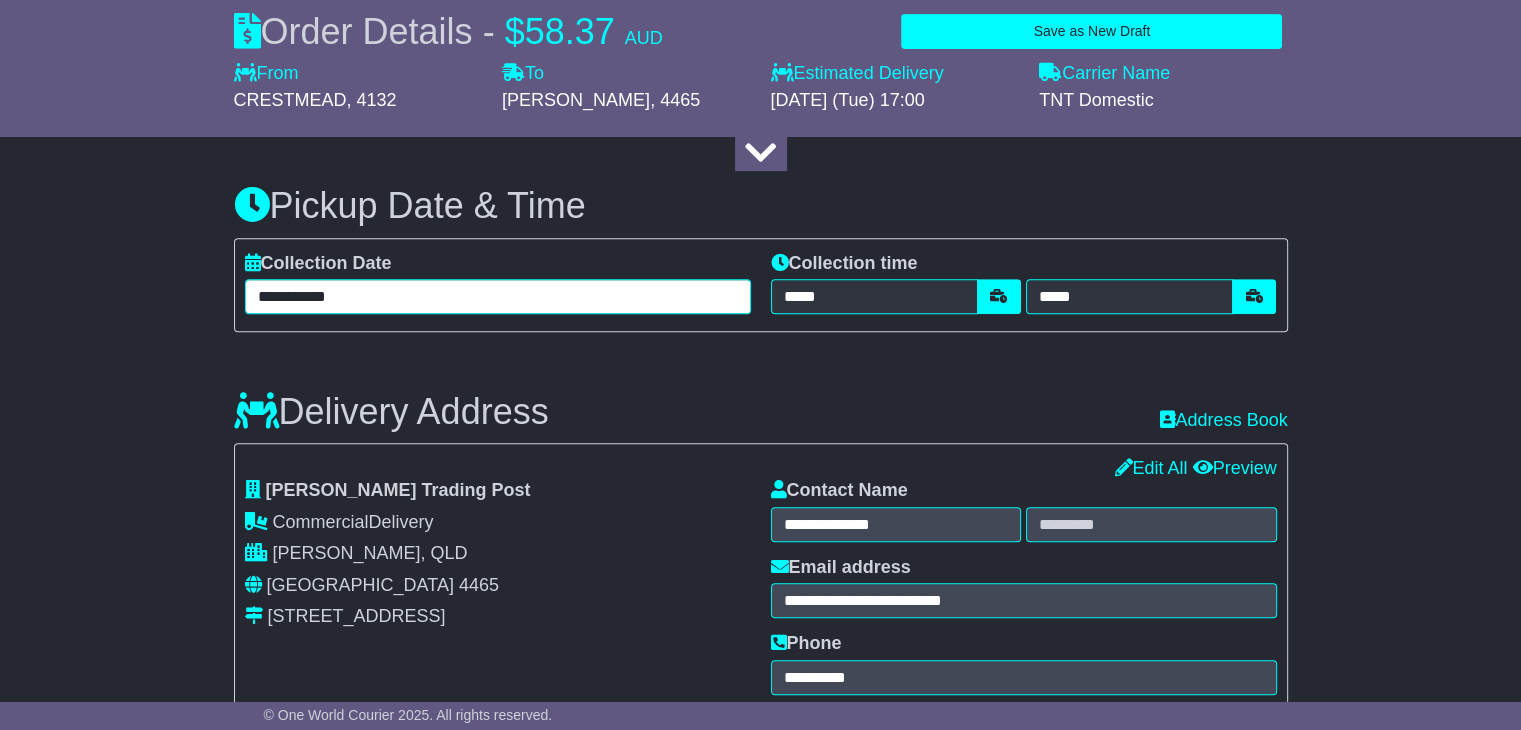 click on "**********" at bounding box center [498, 296] 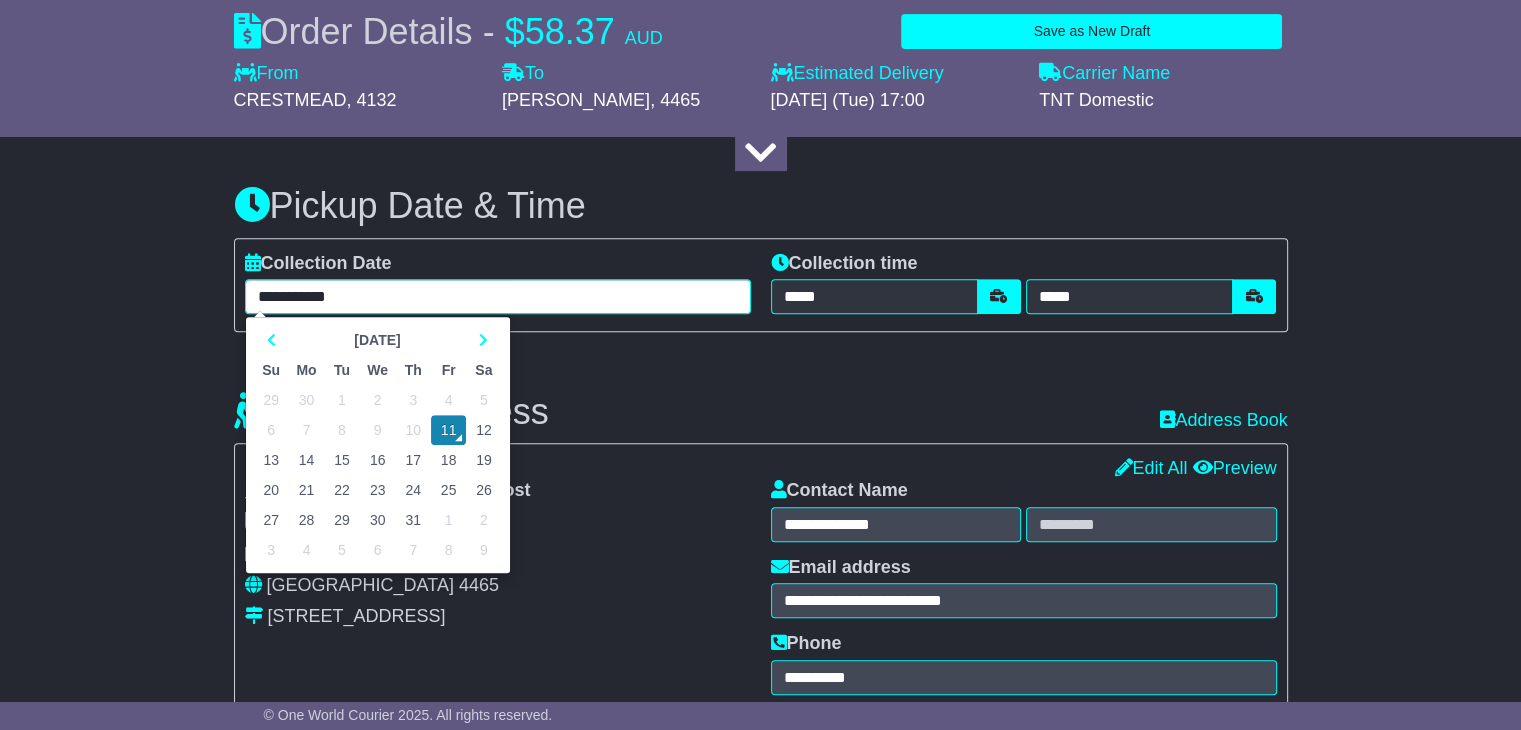 click on "14" at bounding box center [307, 460] 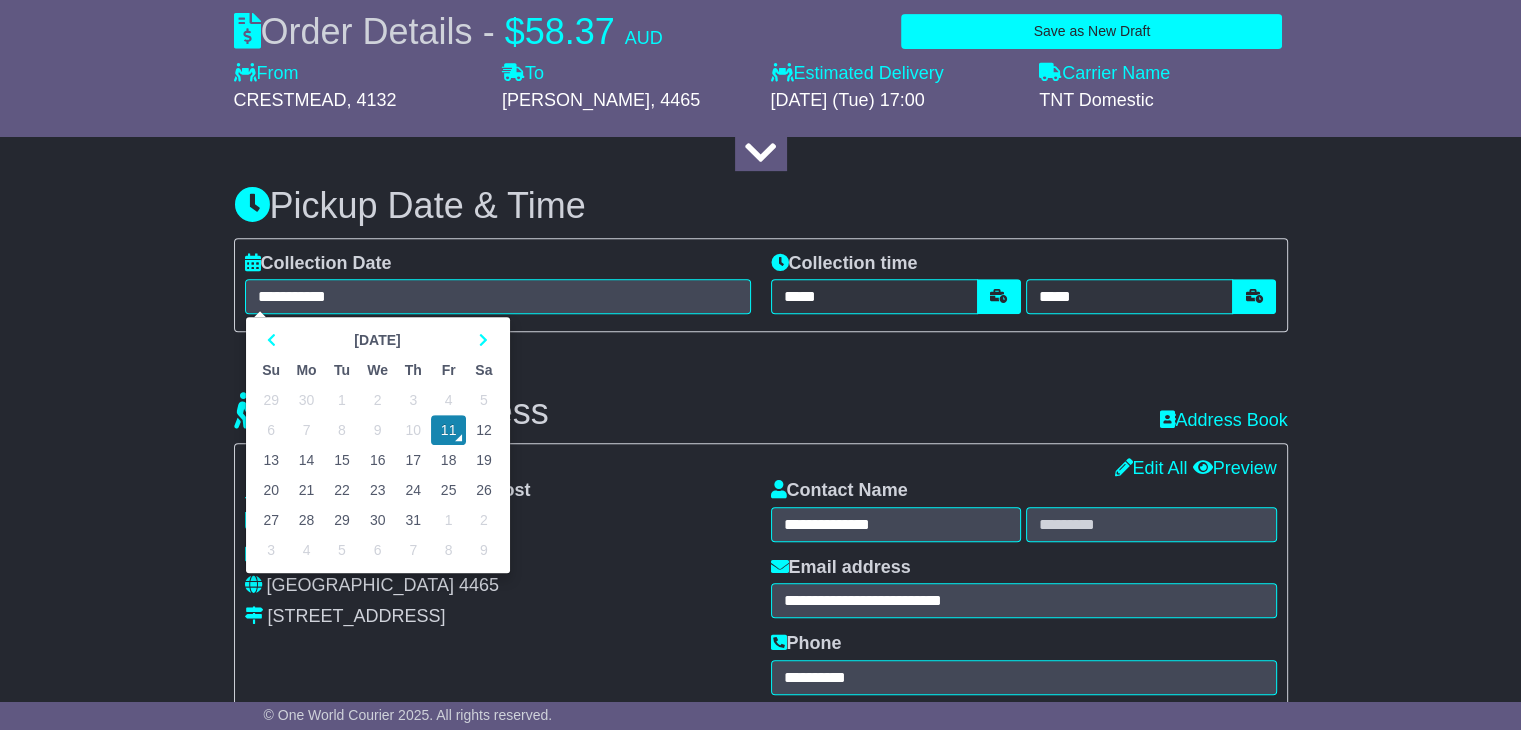 type on "**********" 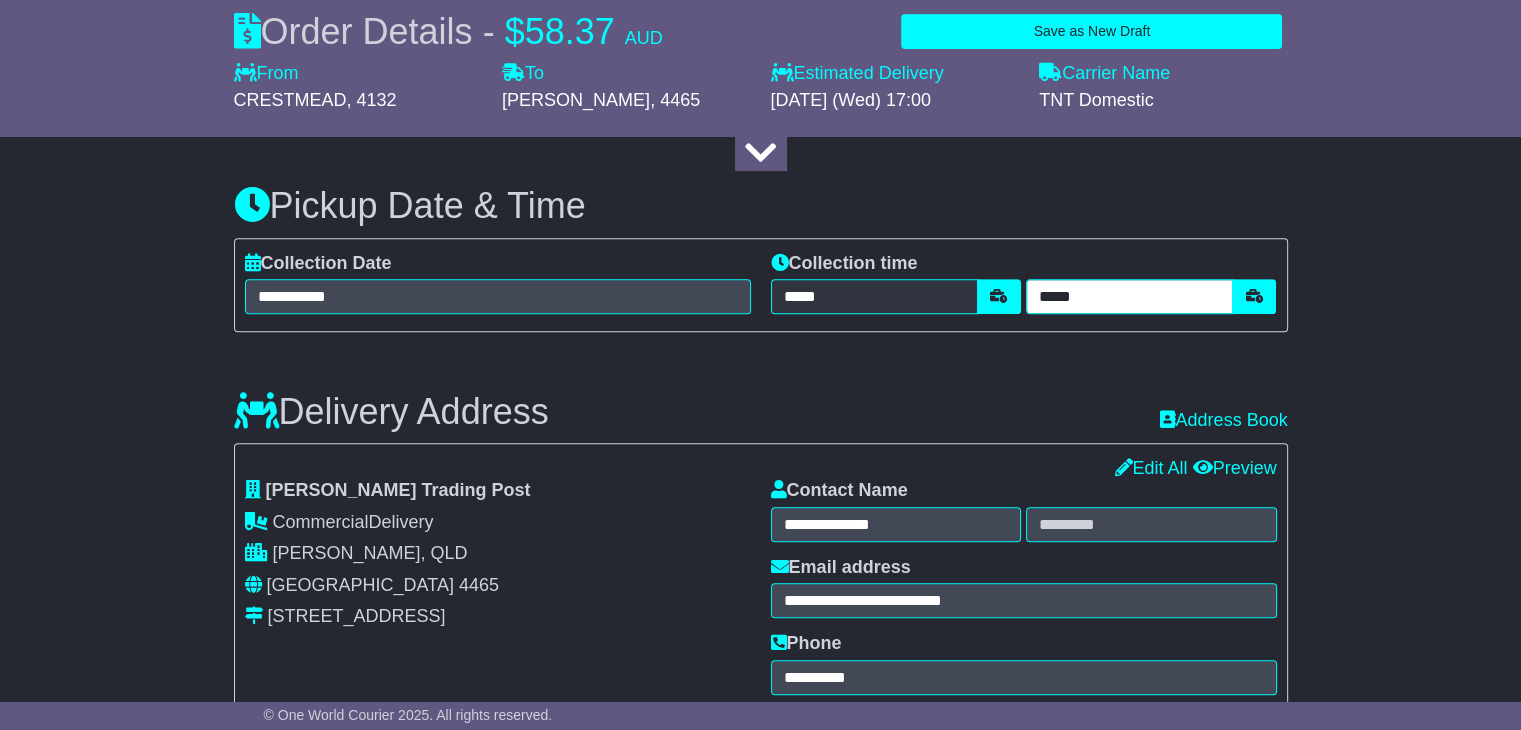 click on "*****" at bounding box center (1129, 296) 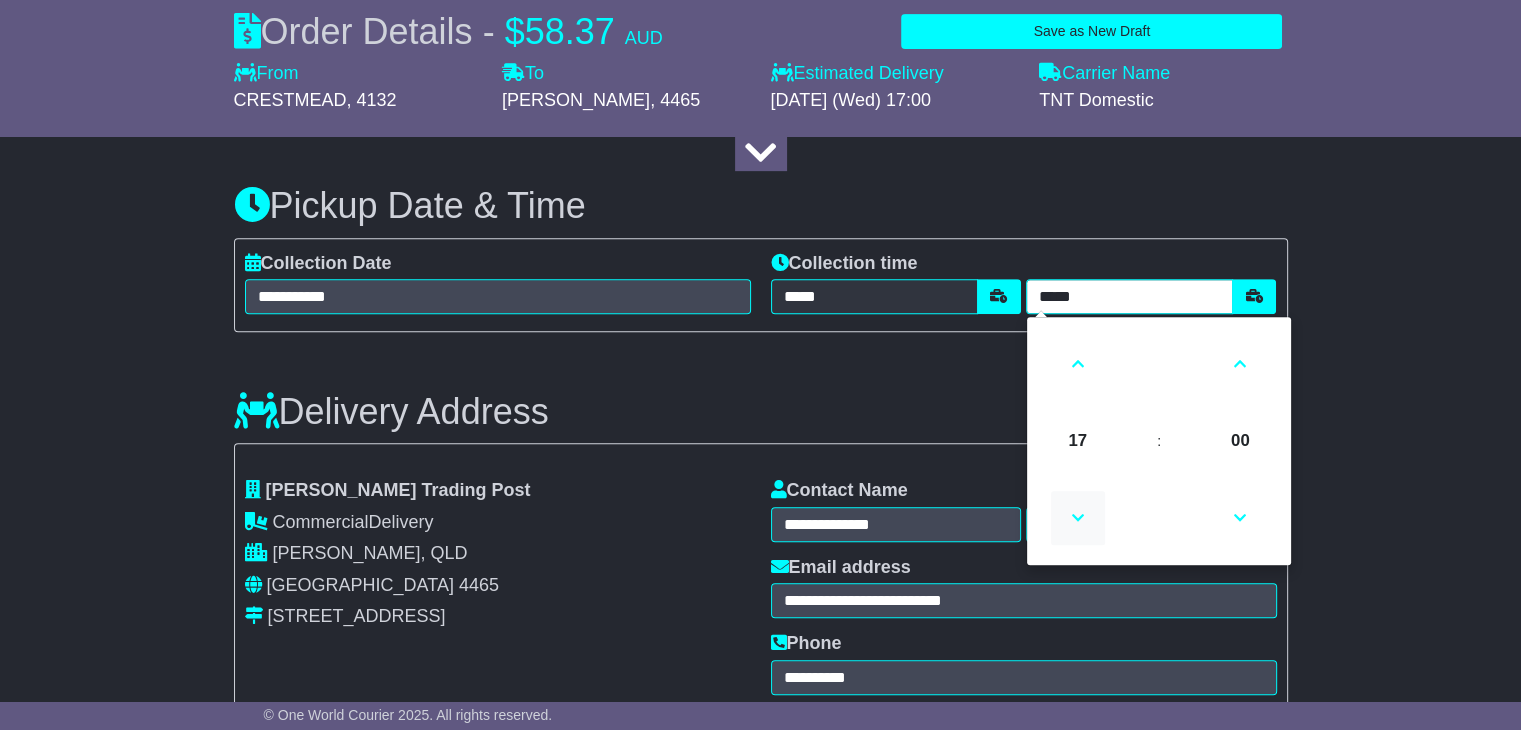 click at bounding box center (1078, 518) 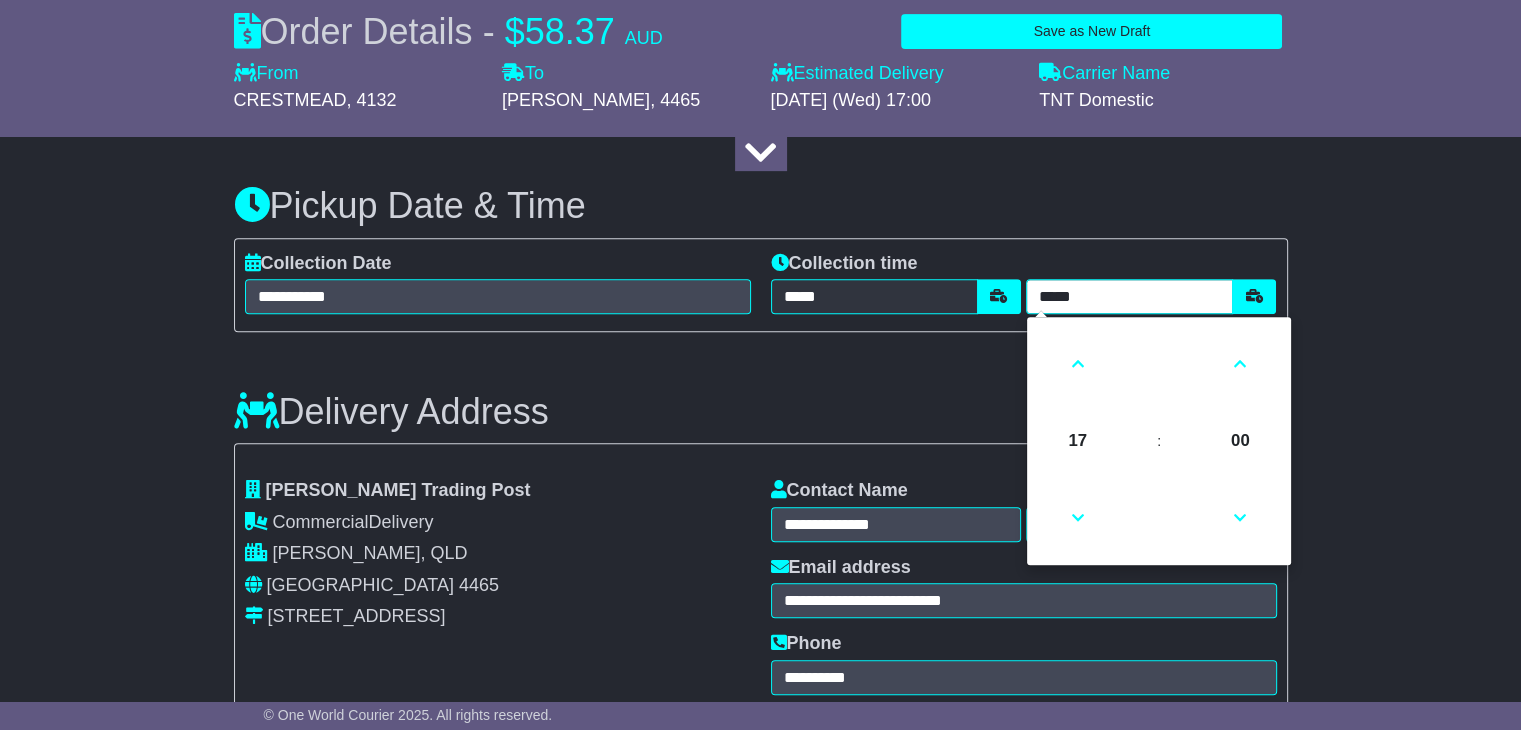 type on "*****" 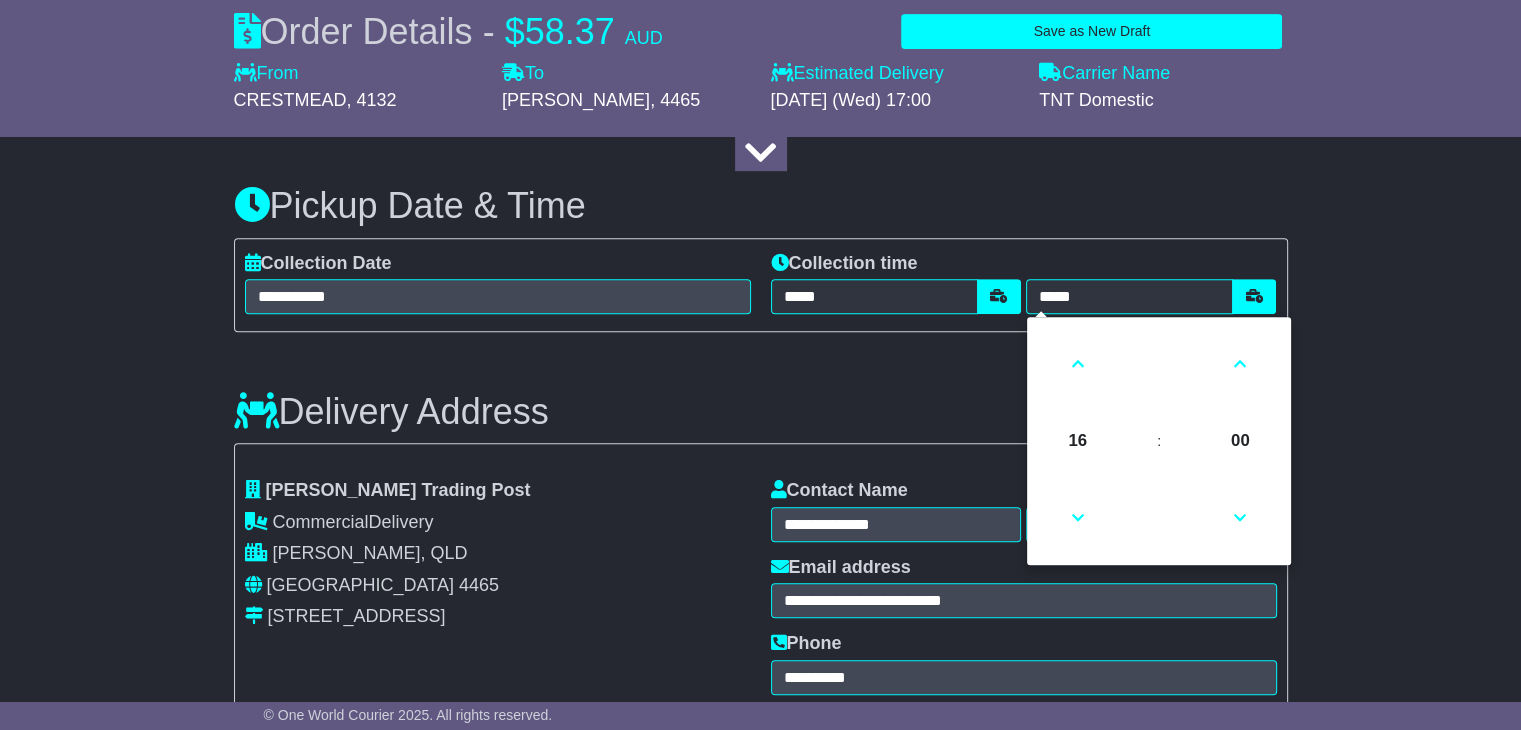 click on "Delivery Address
Recent:
Address Book" at bounding box center (761, 397) 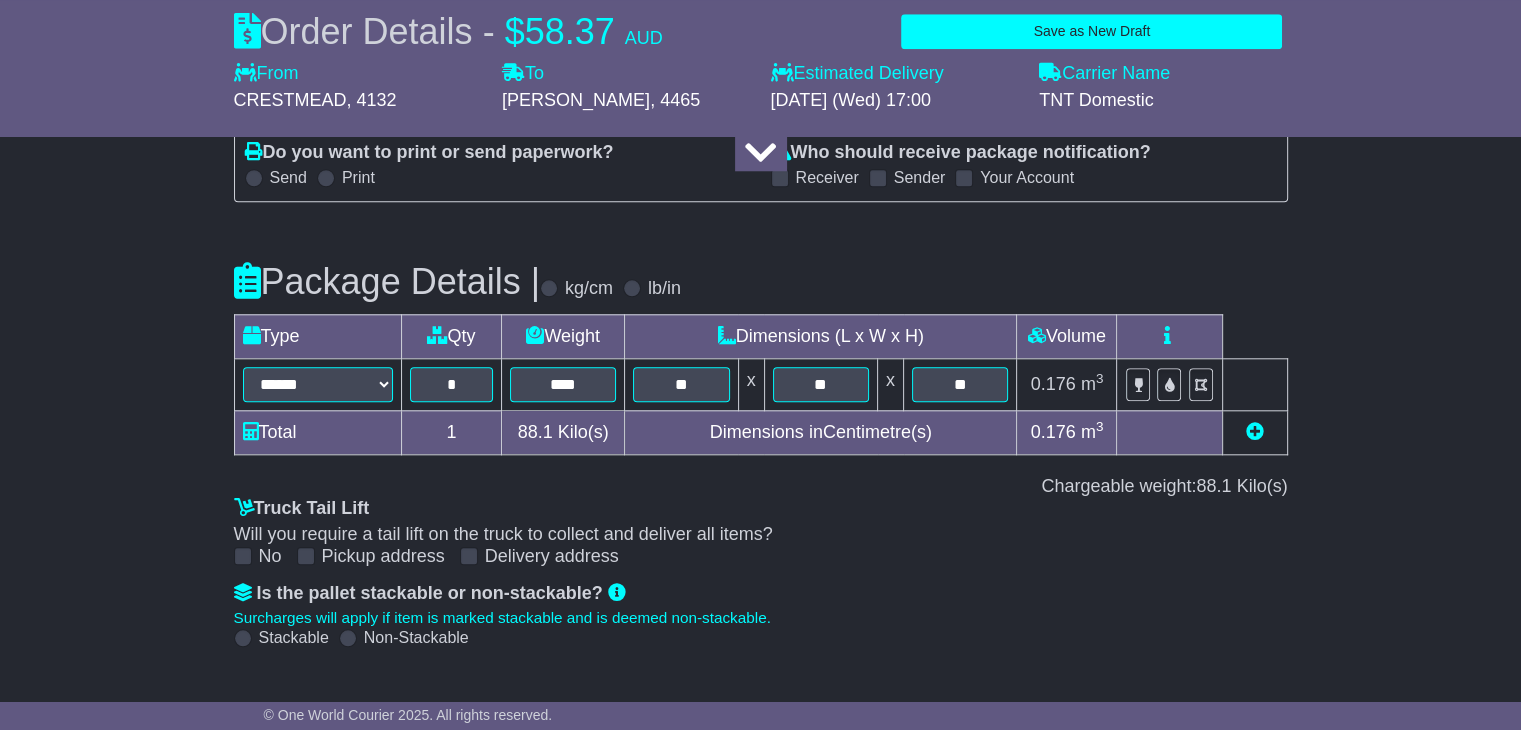 scroll, scrollTop: 2215, scrollLeft: 0, axis: vertical 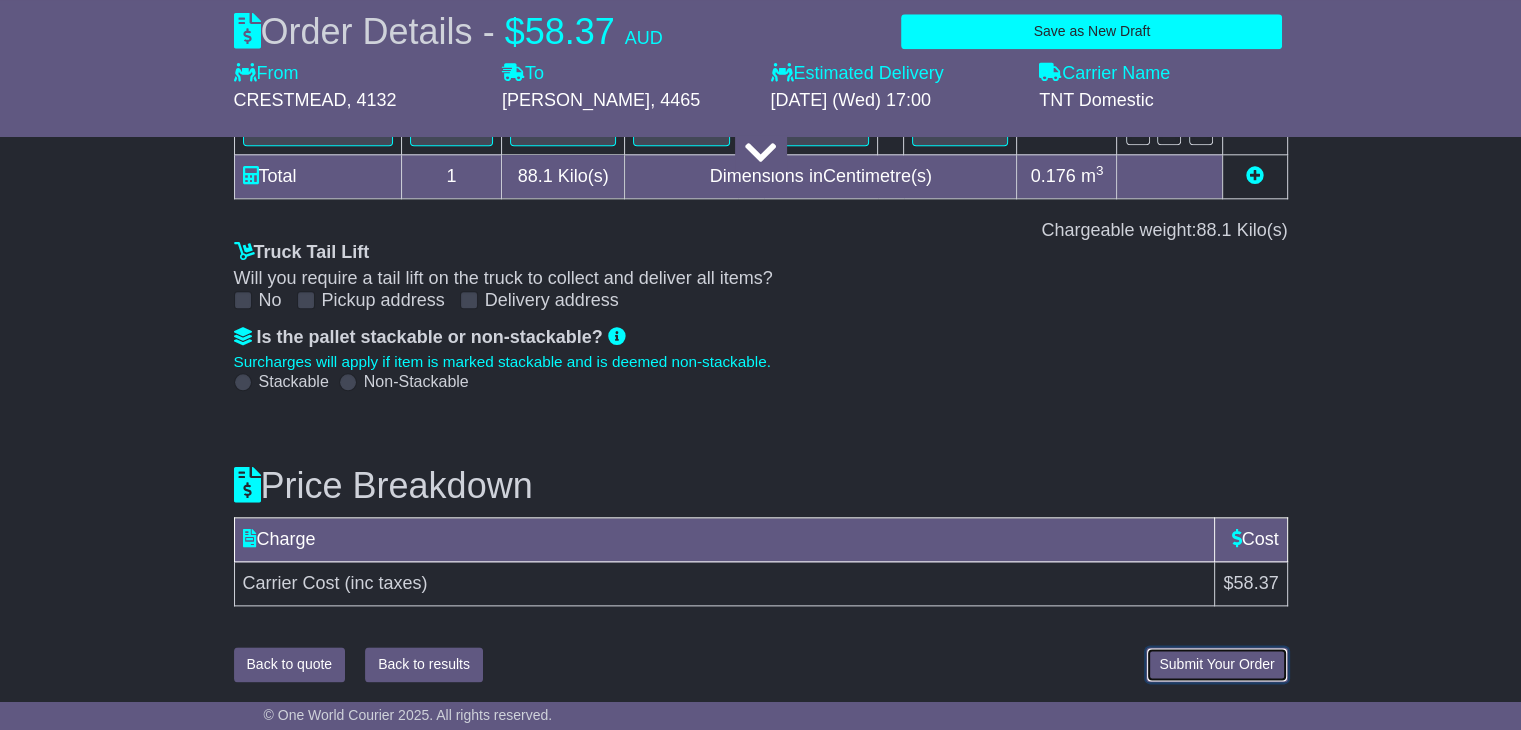 click on "Submit Your Order" at bounding box center (1216, 664) 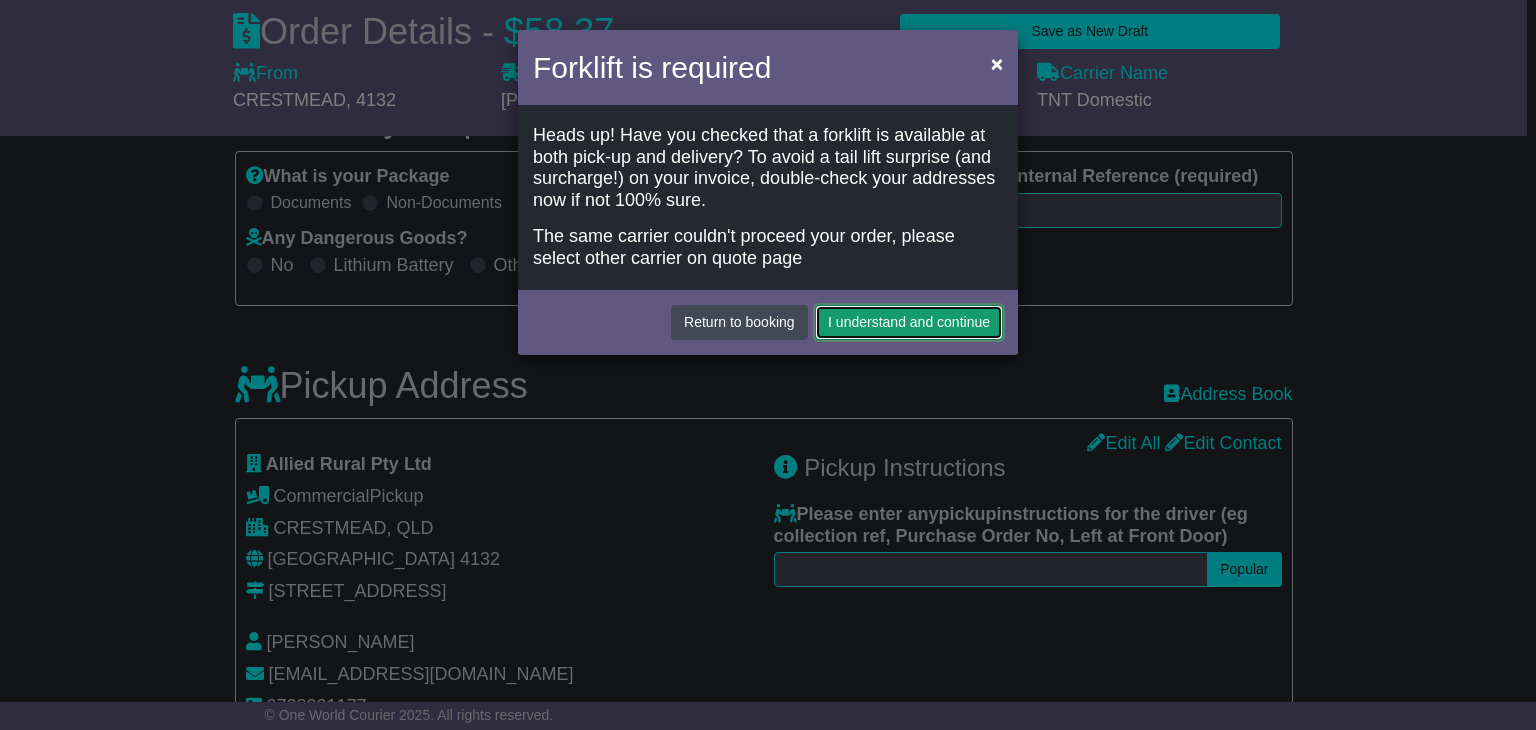 scroll, scrollTop: 76, scrollLeft: 0, axis: vertical 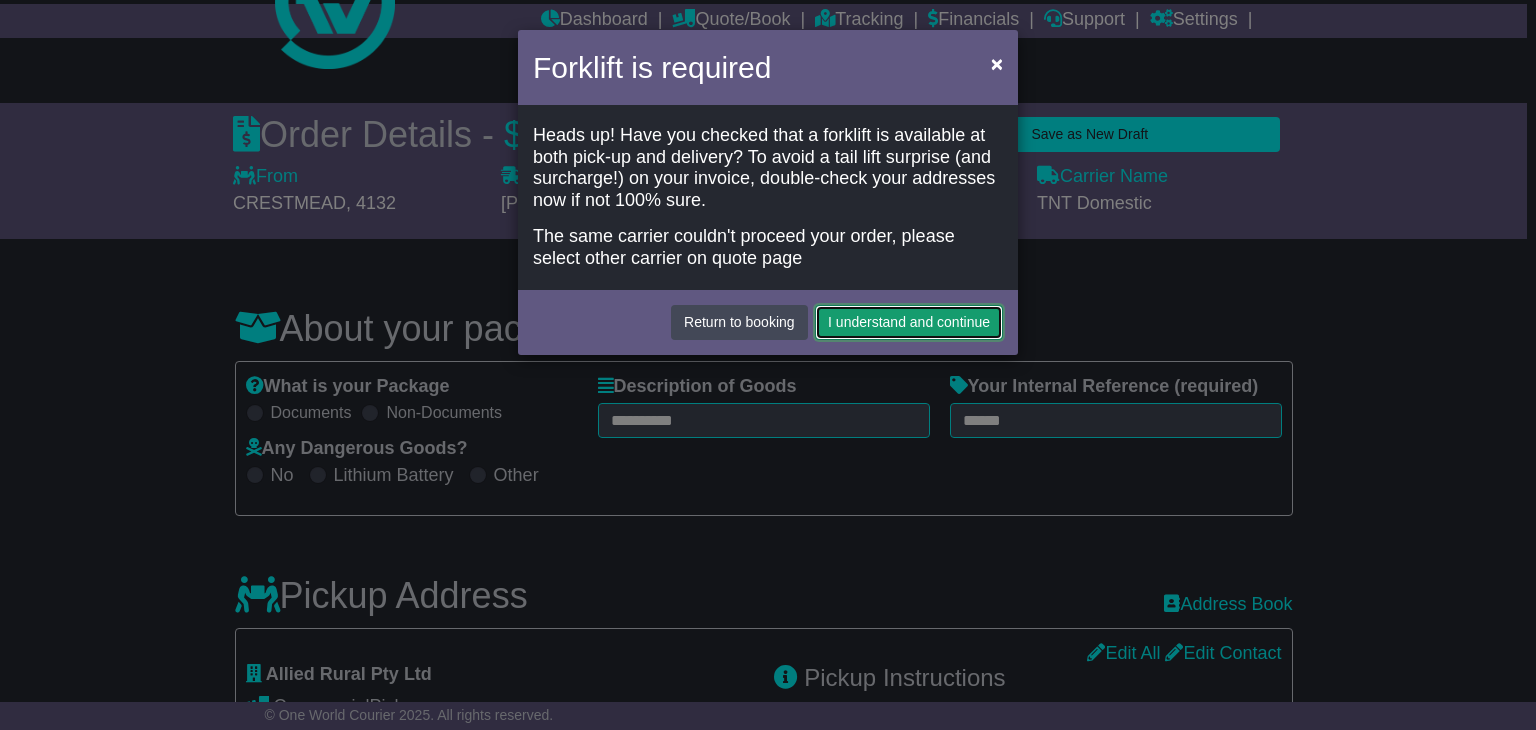 click on "I understand and continue" at bounding box center (909, 322) 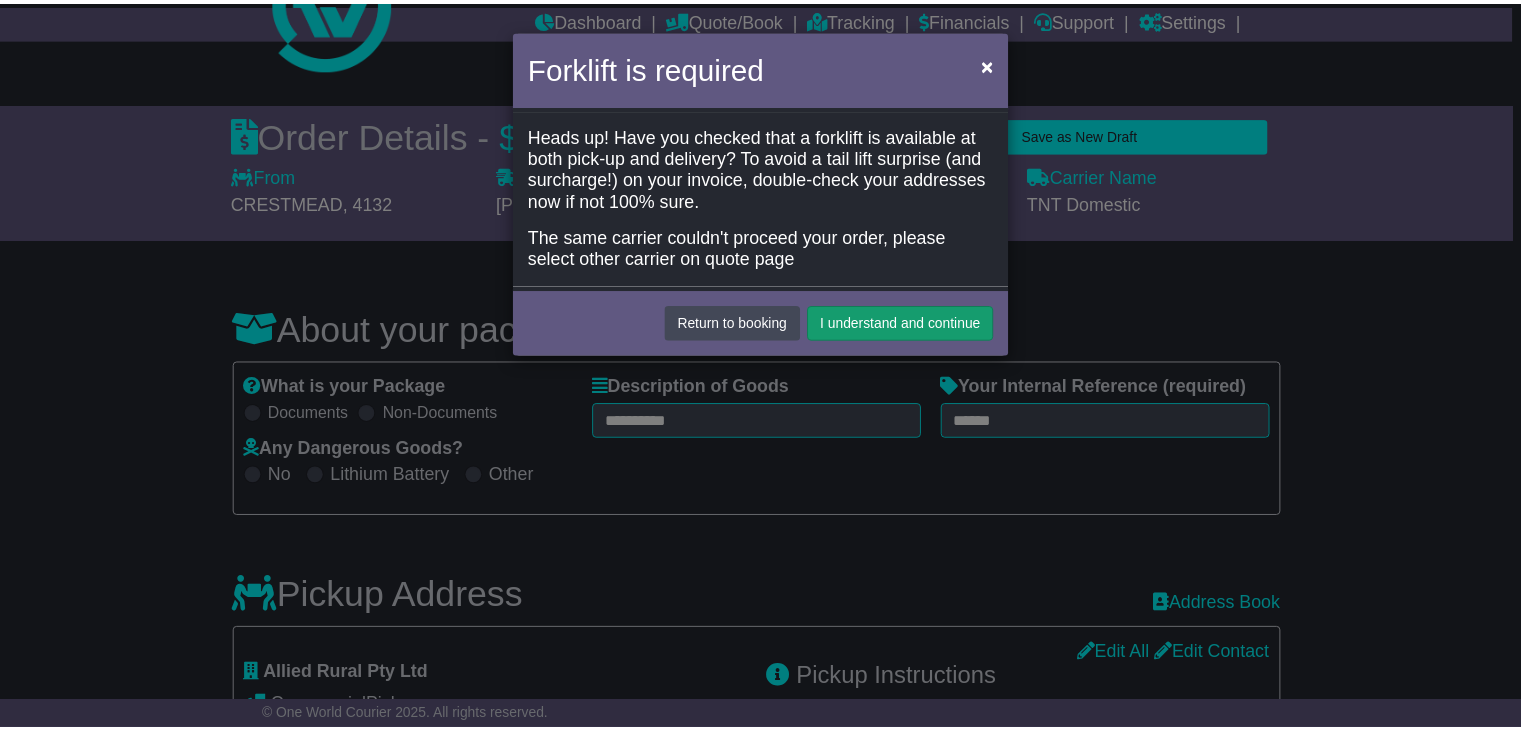scroll, scrollTop: 0, scrollLeft: 0, axis: both 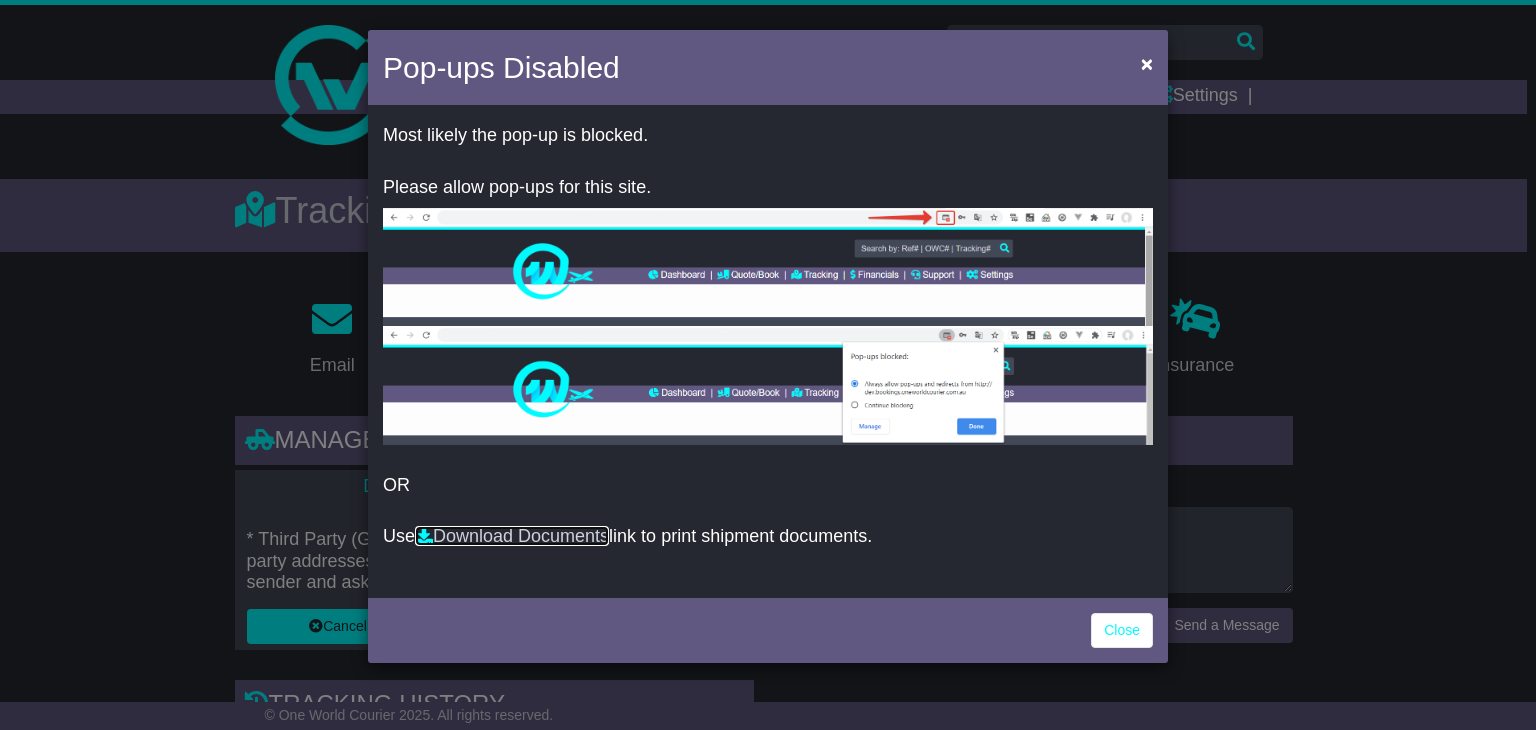 click on "Download Documents" at bounding box center (512, 536) 